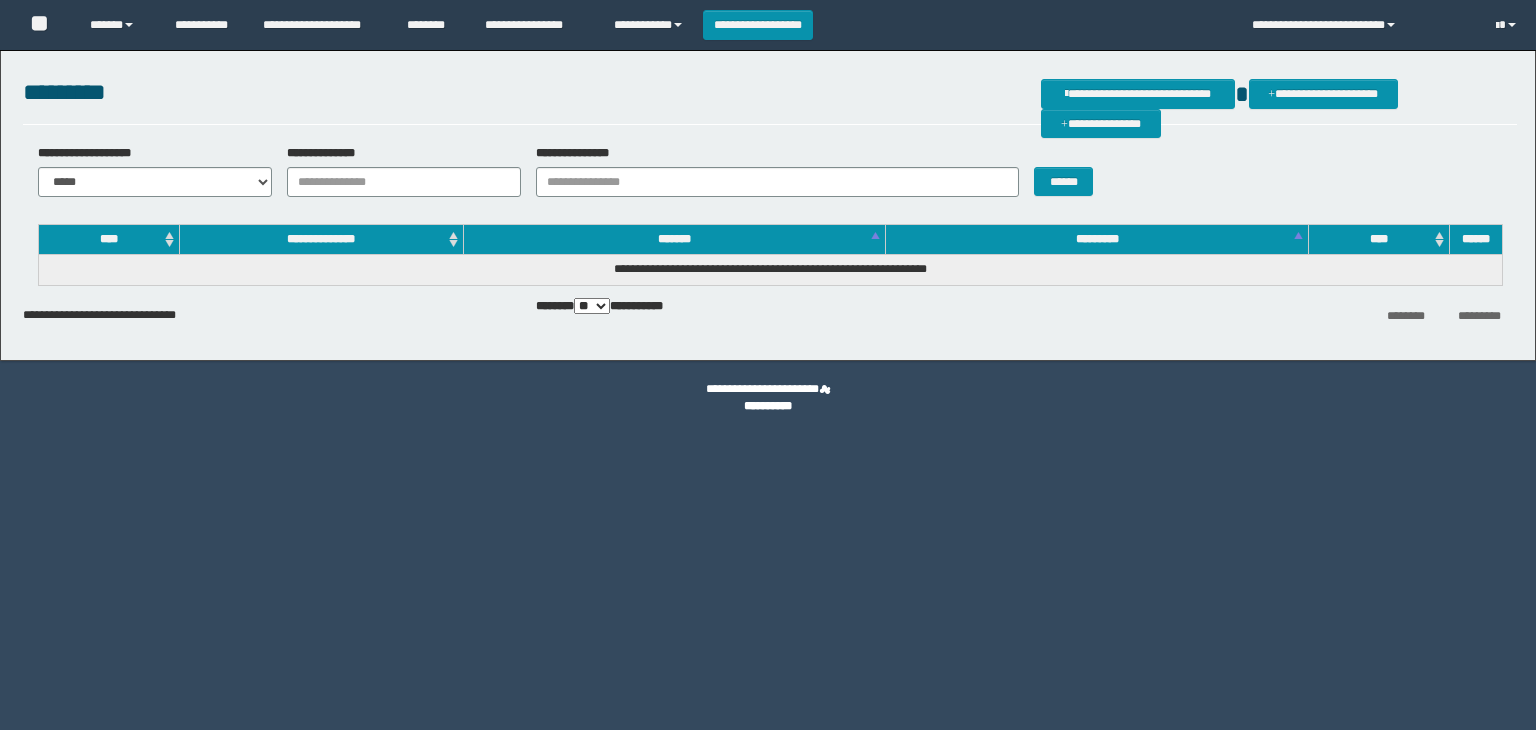 scroll, scrollTop: 0, scrollLeft: 0, axis: both 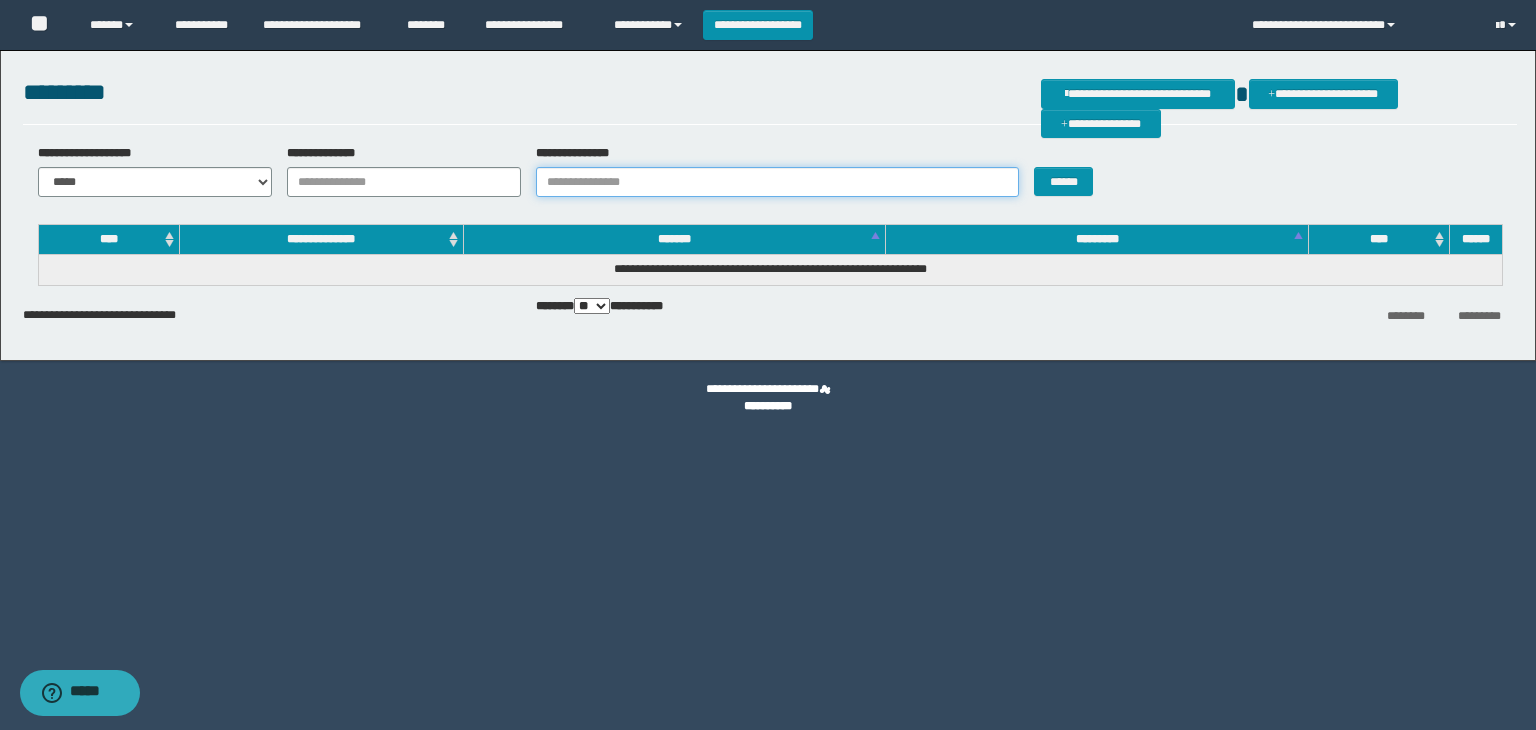 click on "**********" at bounding box center (777, 182) 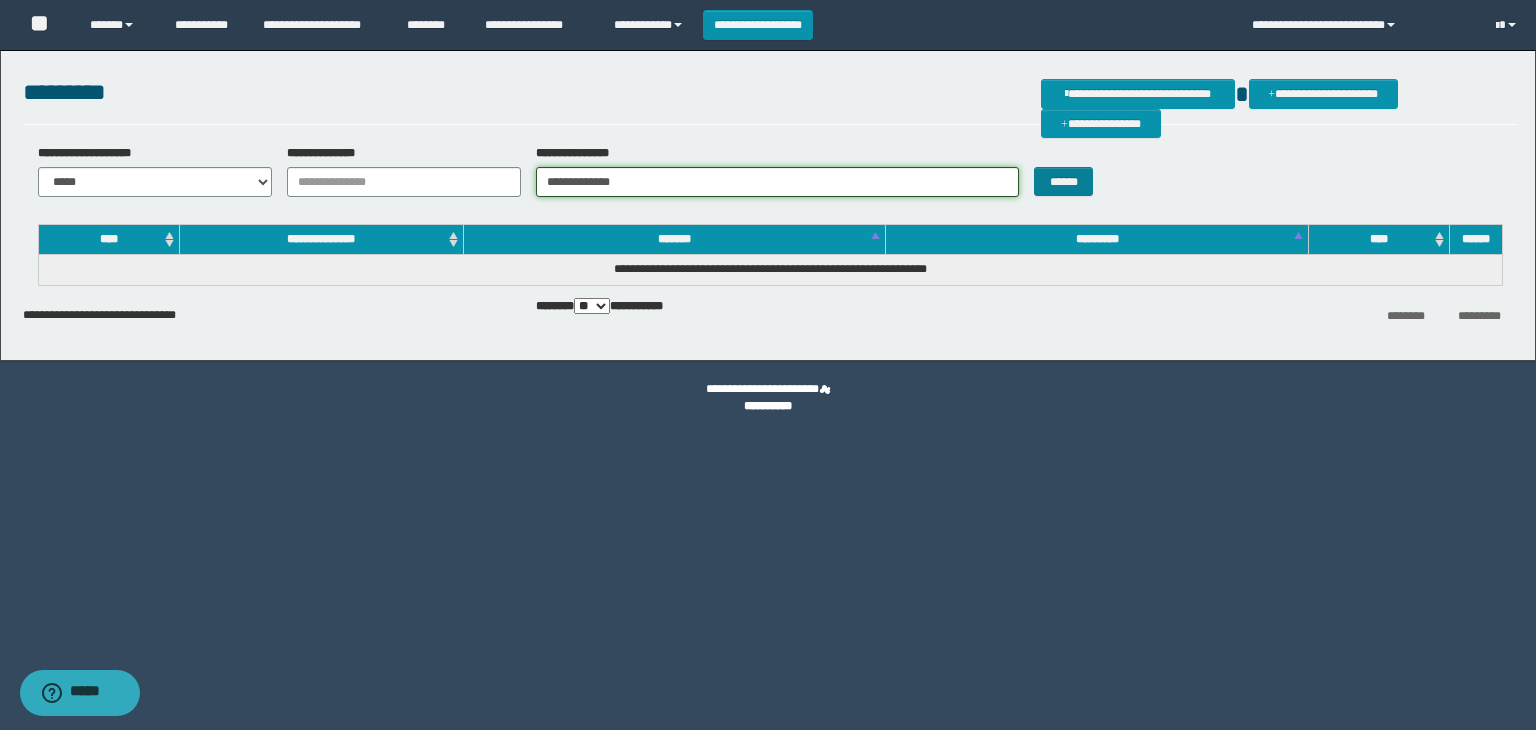 type on "**********" 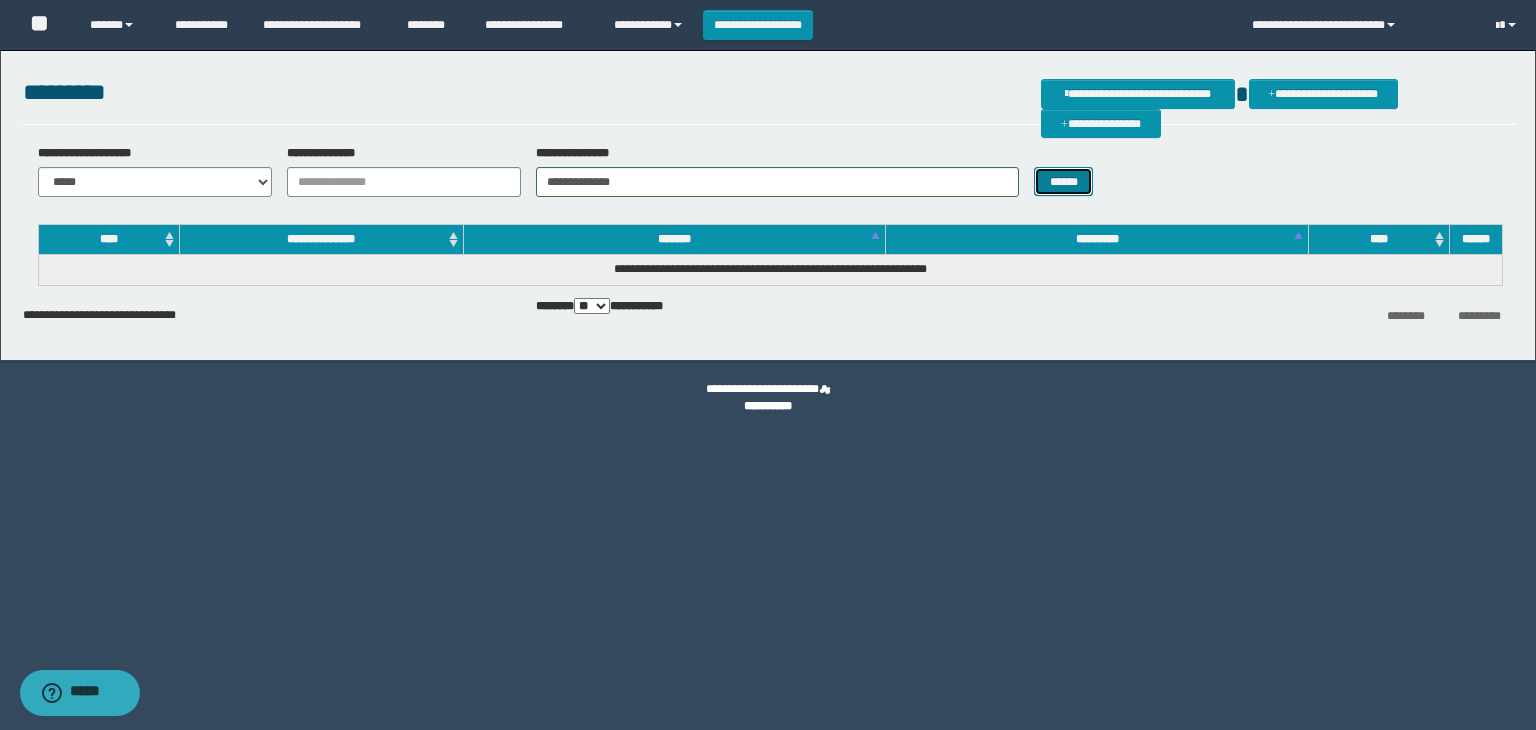 click on "******" at bounding box center [1063, 182] 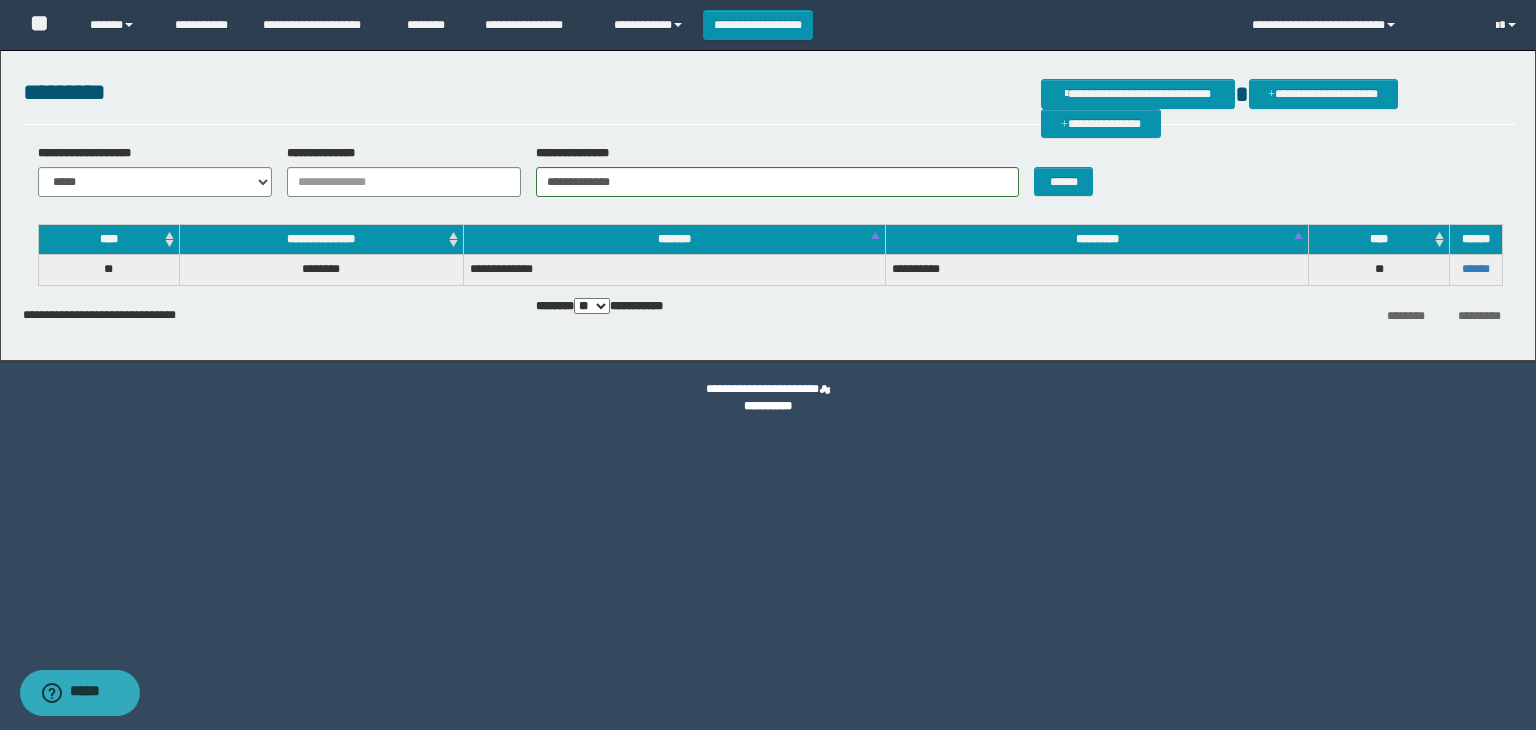 click on "********" at bounding box center (321, 270) 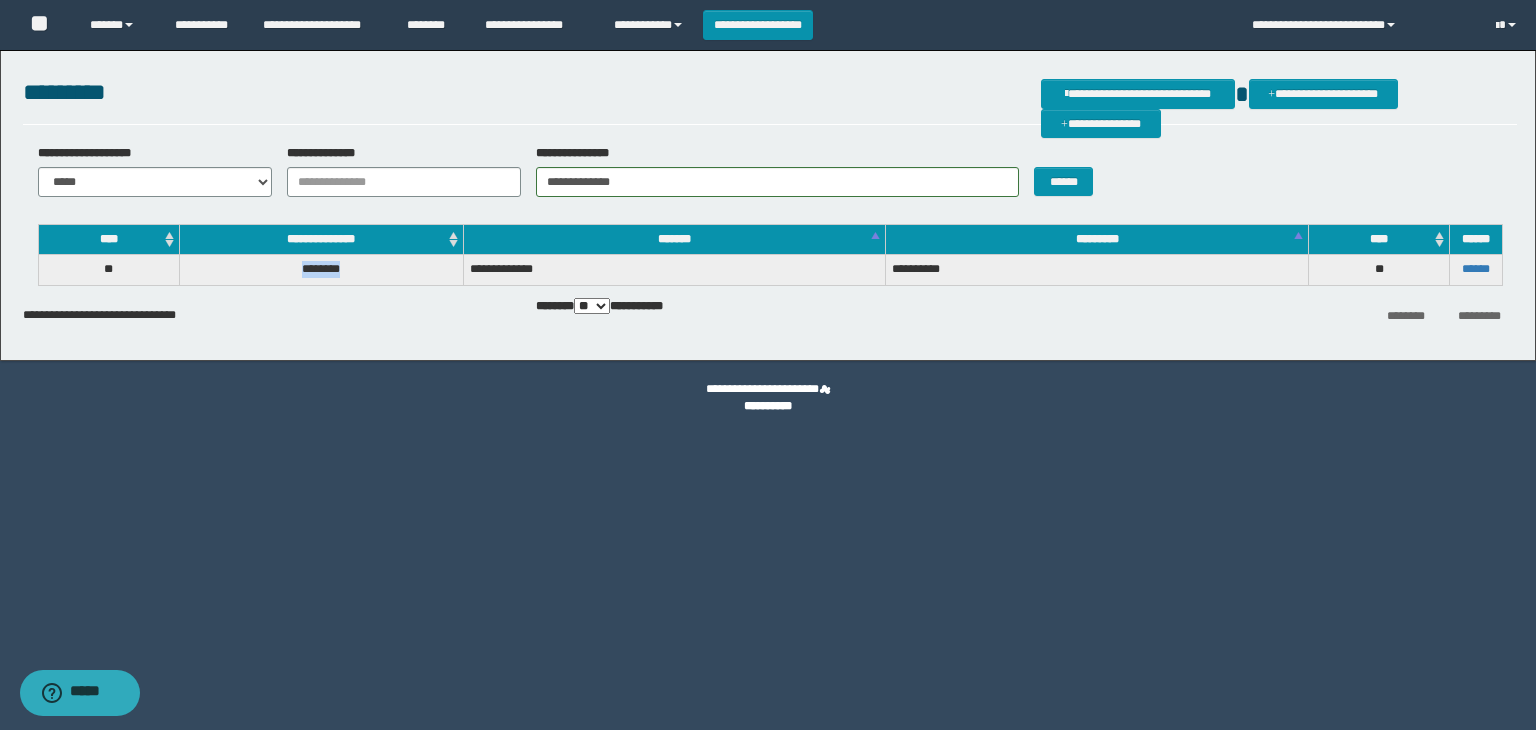 click on "********" at bounding box center [321, 270] 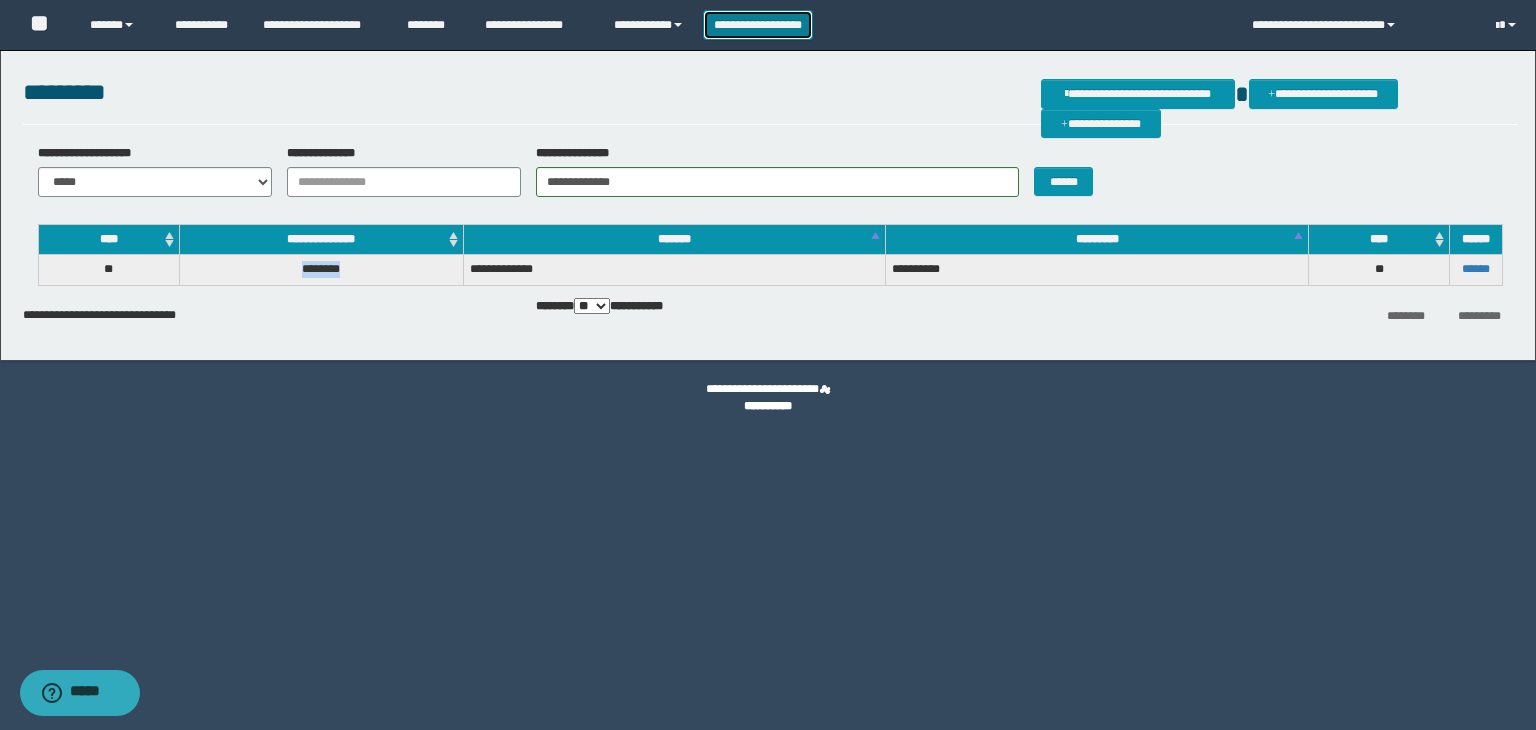 click on "**********" at bounding box center [758, 25] 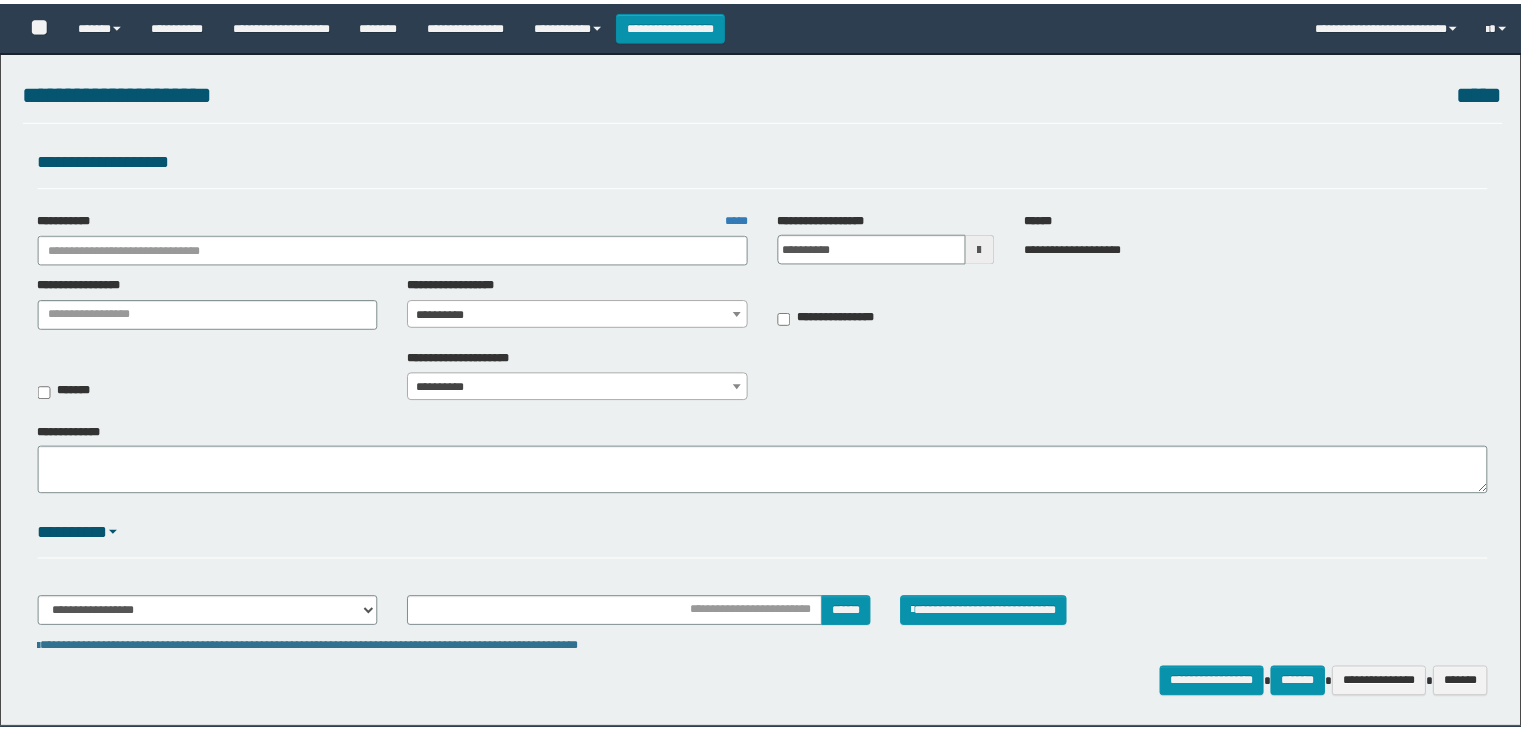 scroll, scrollTop: 0, scrollLeft: 0, axis: both 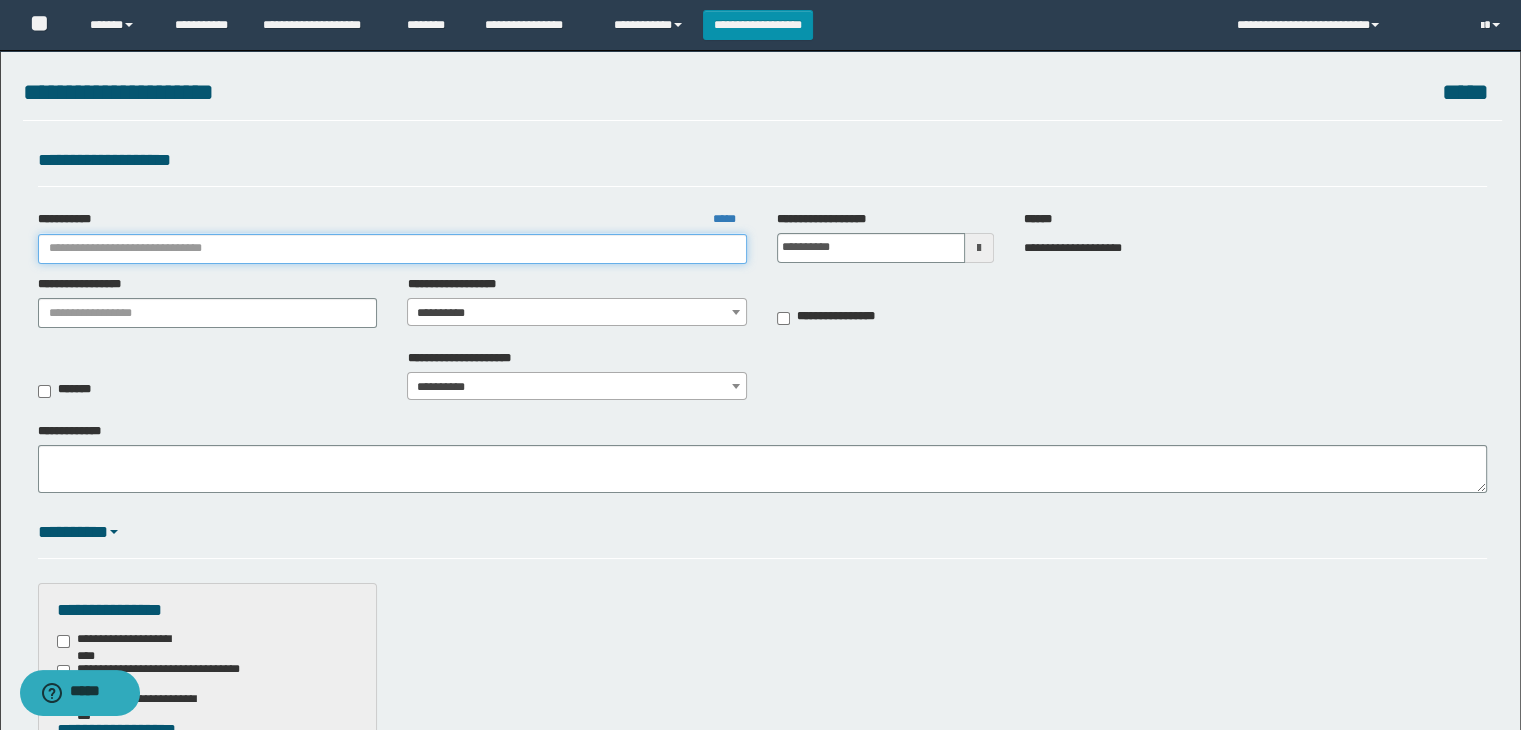 click on "**********" at bounding box center (393, 249) 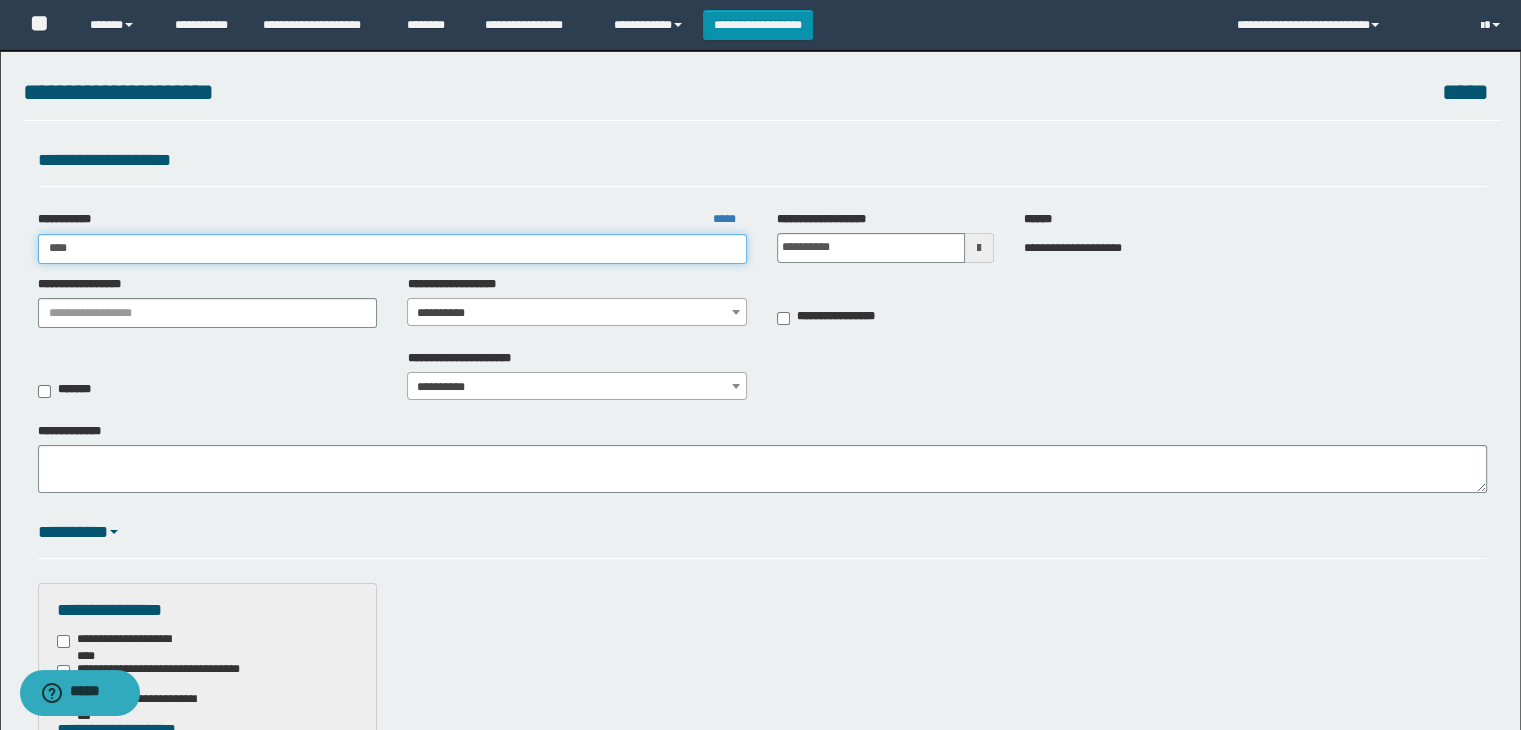 type on "*****" 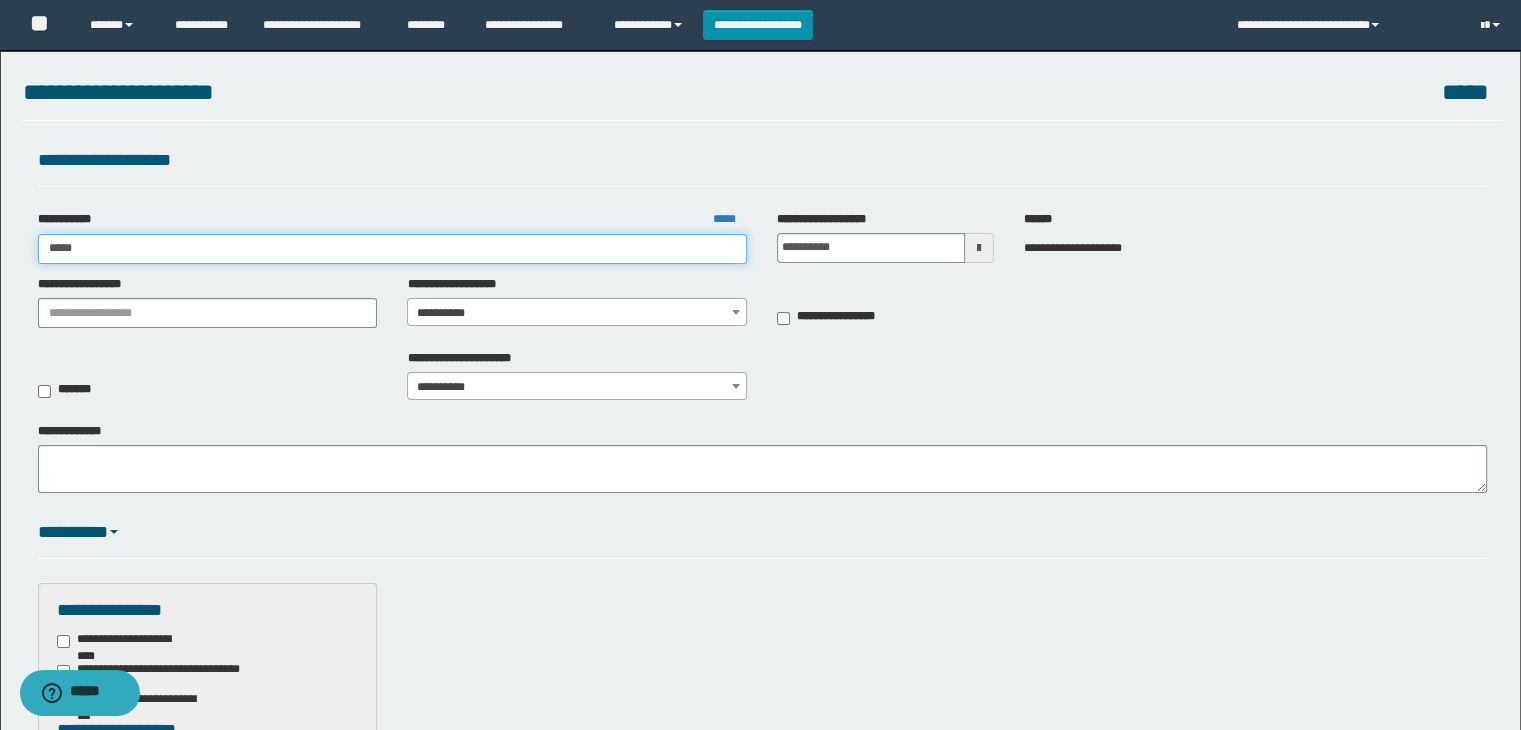 type on "*****" 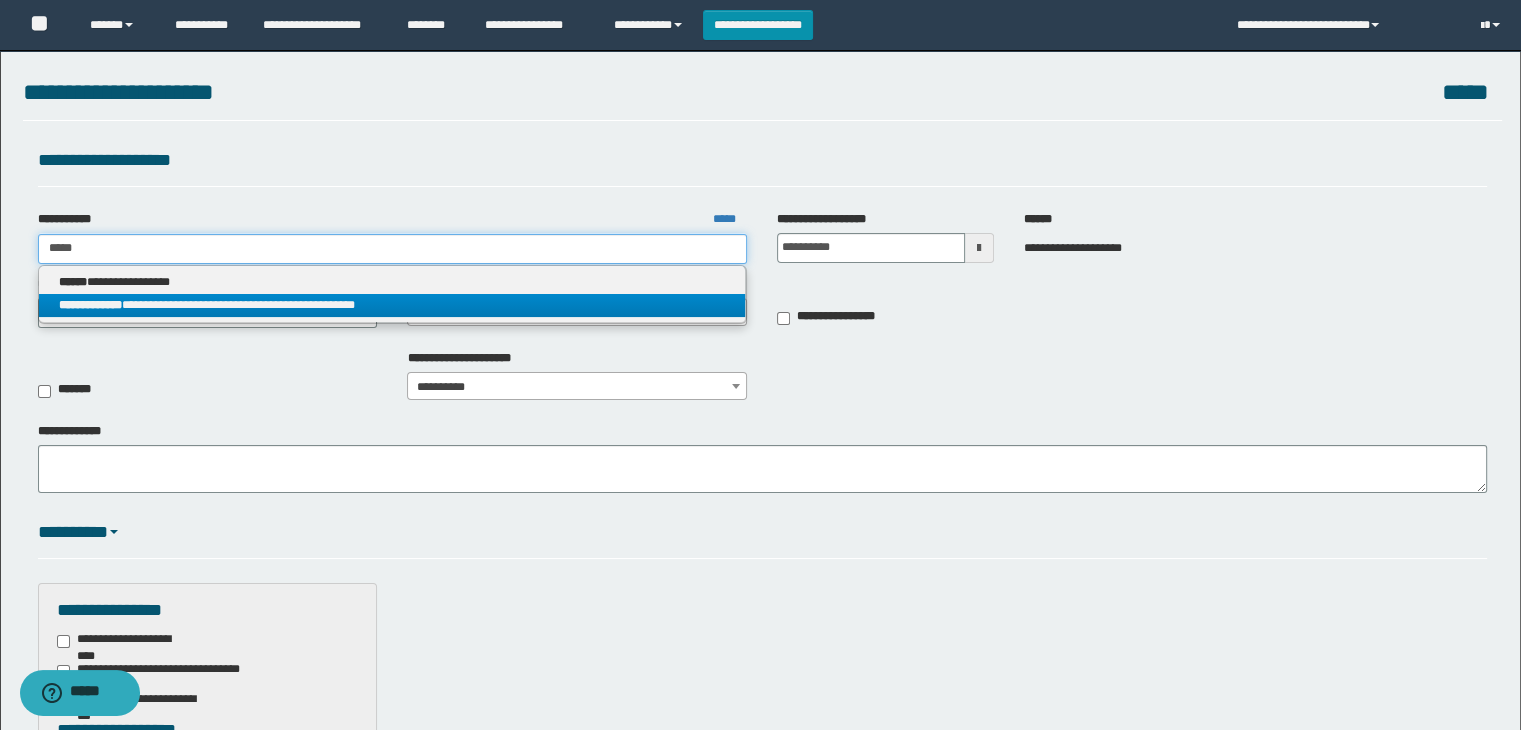 type on "*****" 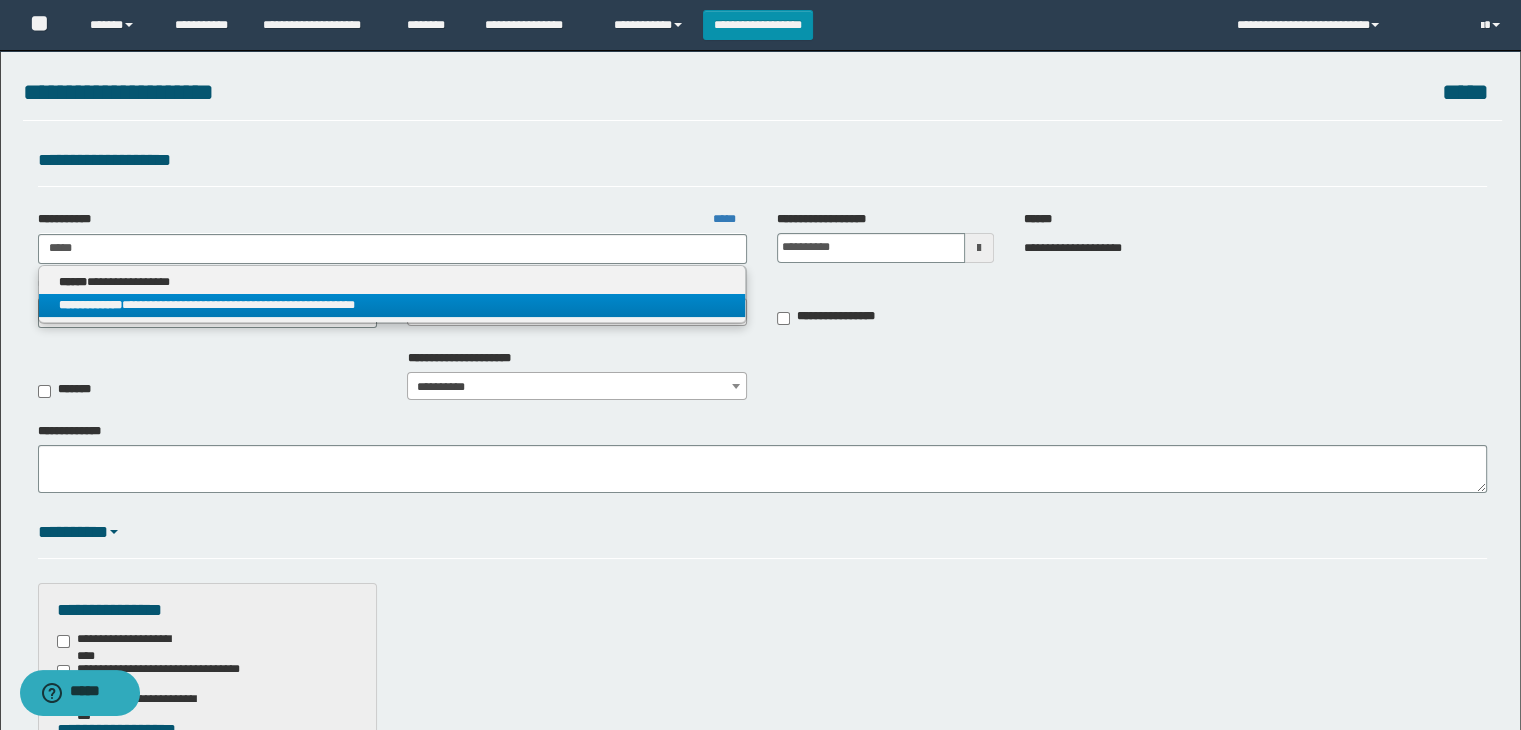 click on "**********" at bounding box center (392, 305) 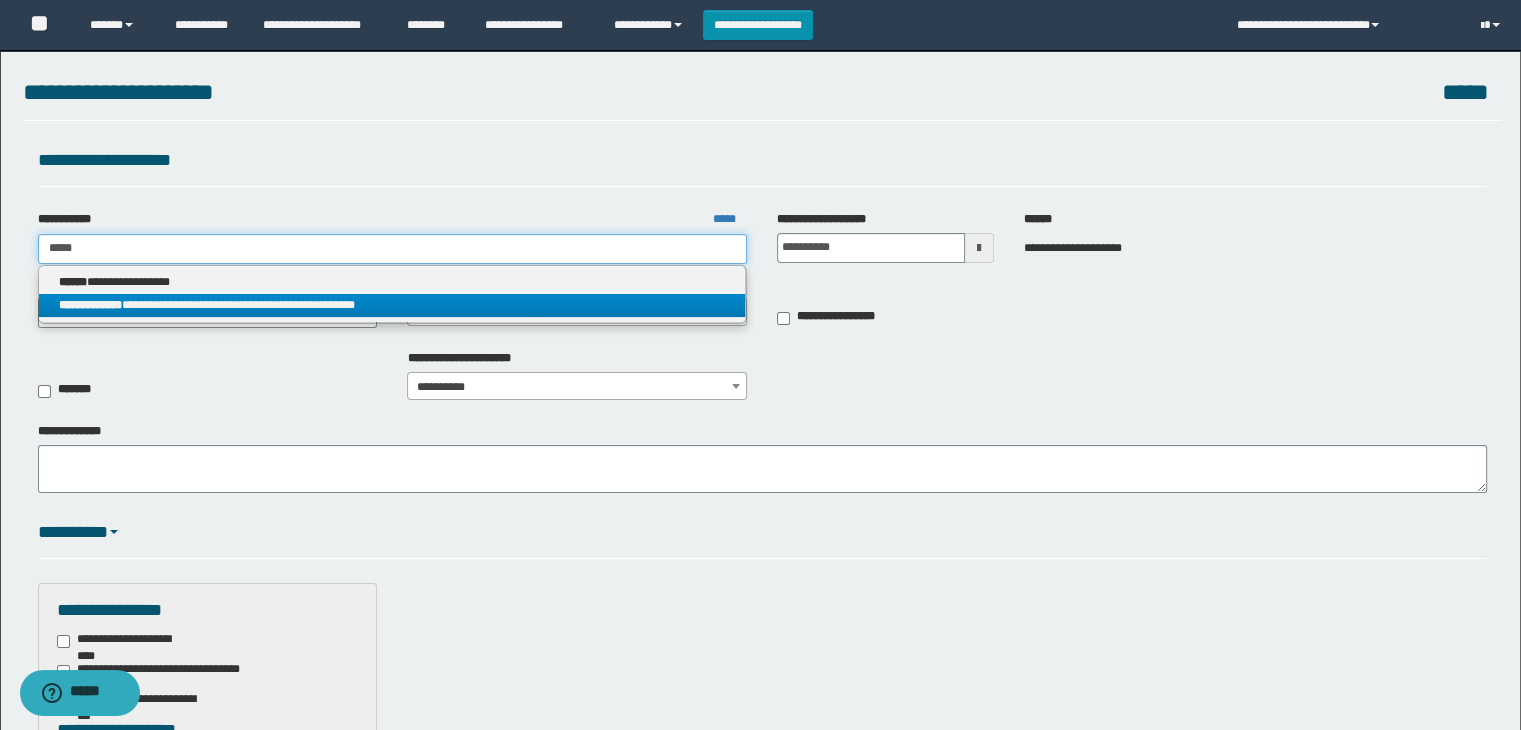 type 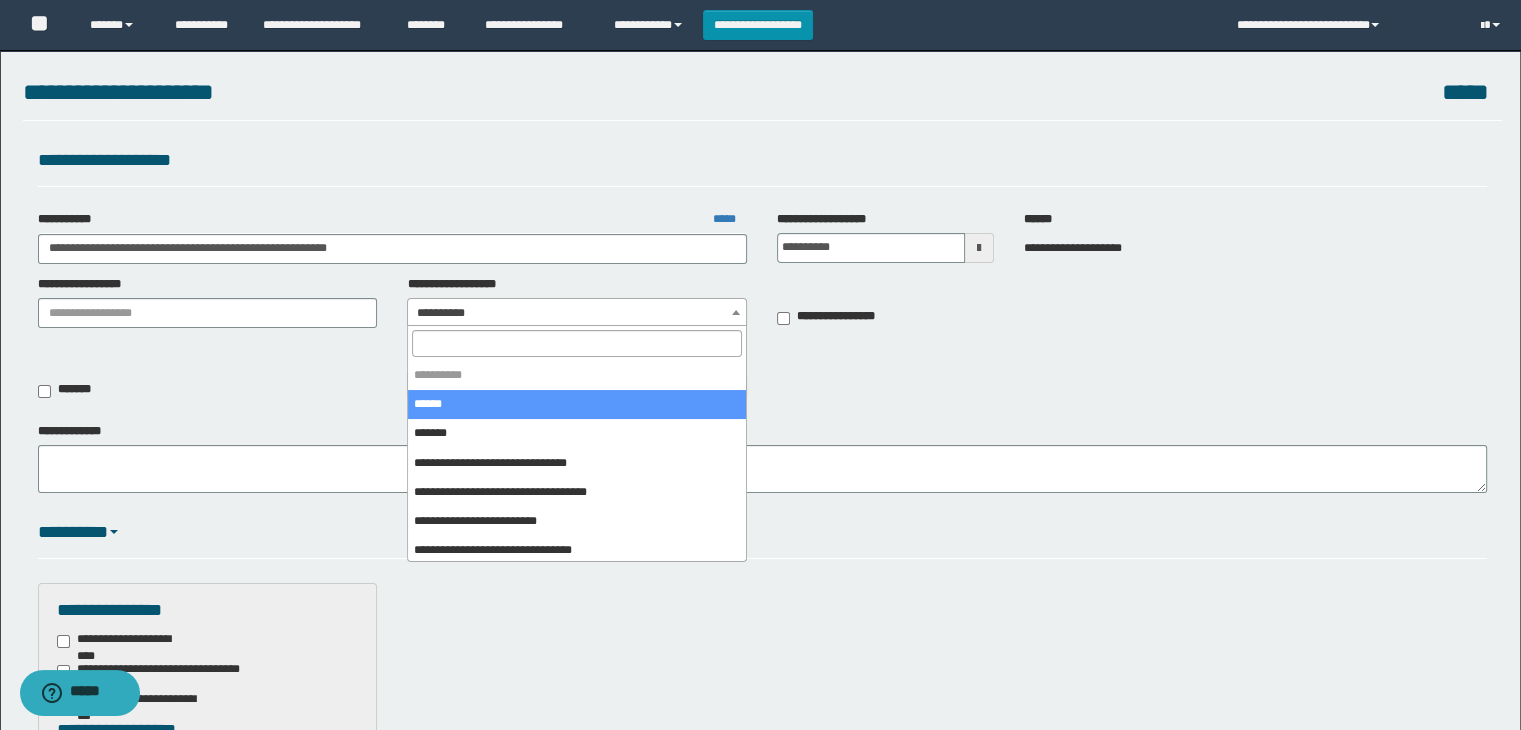 click on "**********" at bounding box center (577, 313) 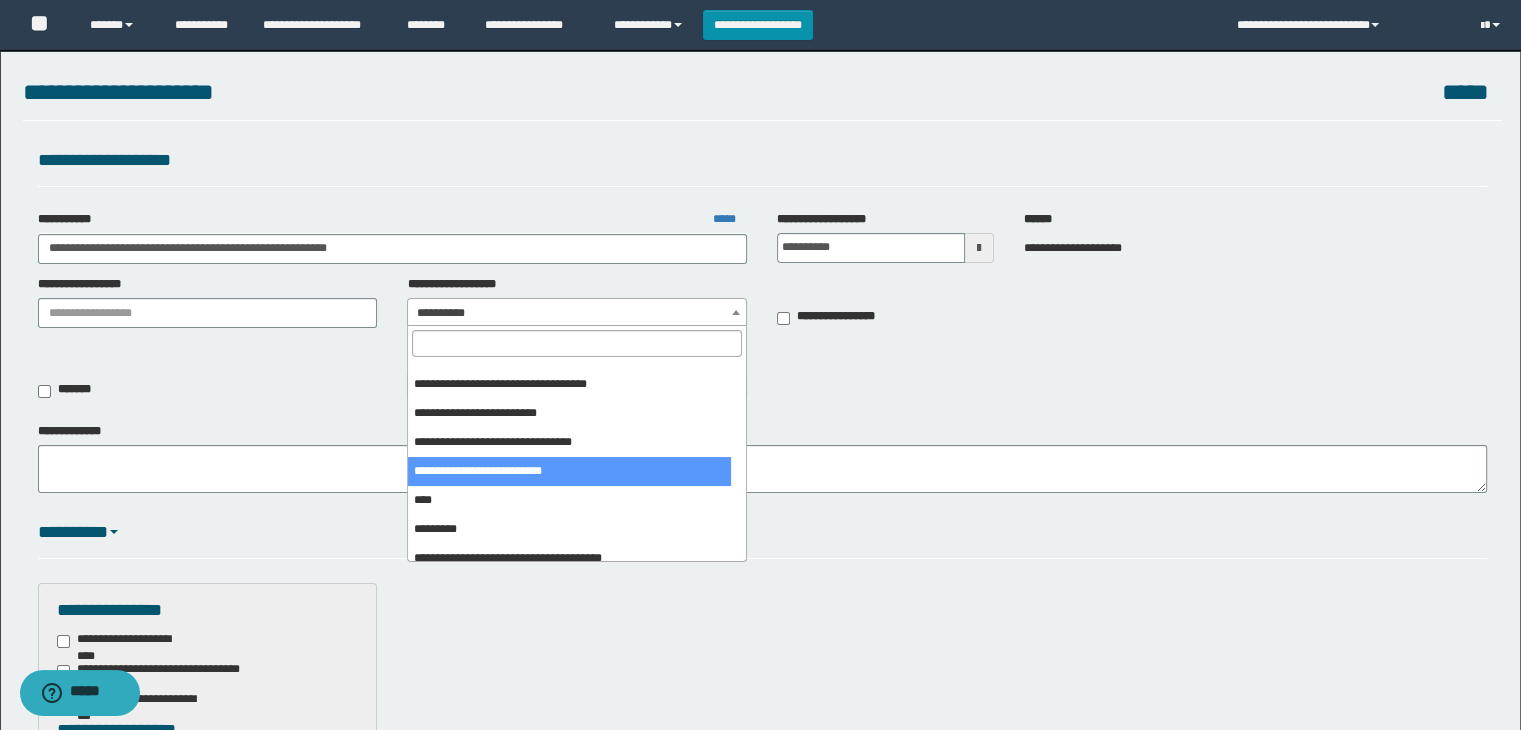 scroll, scrollTop: 124, scrollLeft: 0, axis: vertical 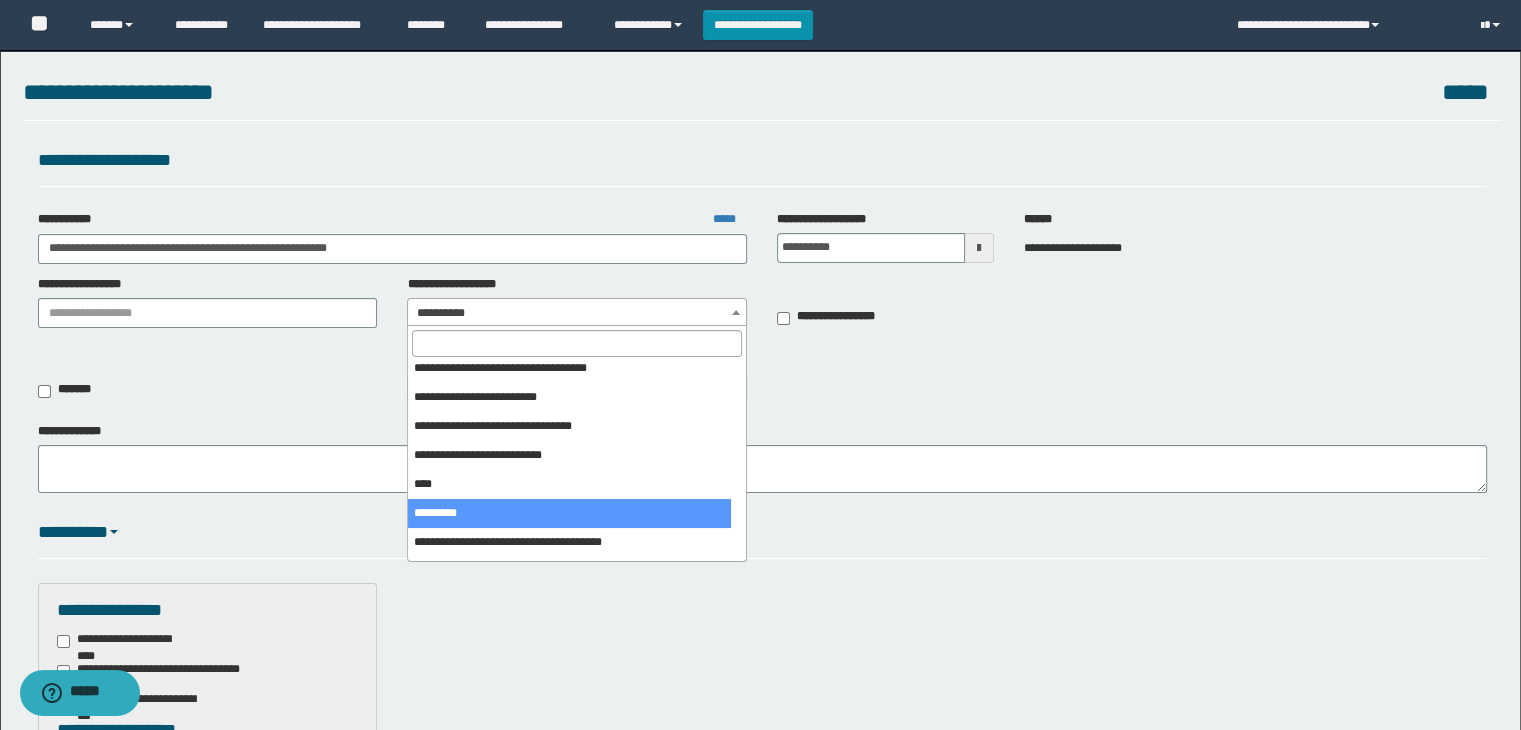 select on "***" 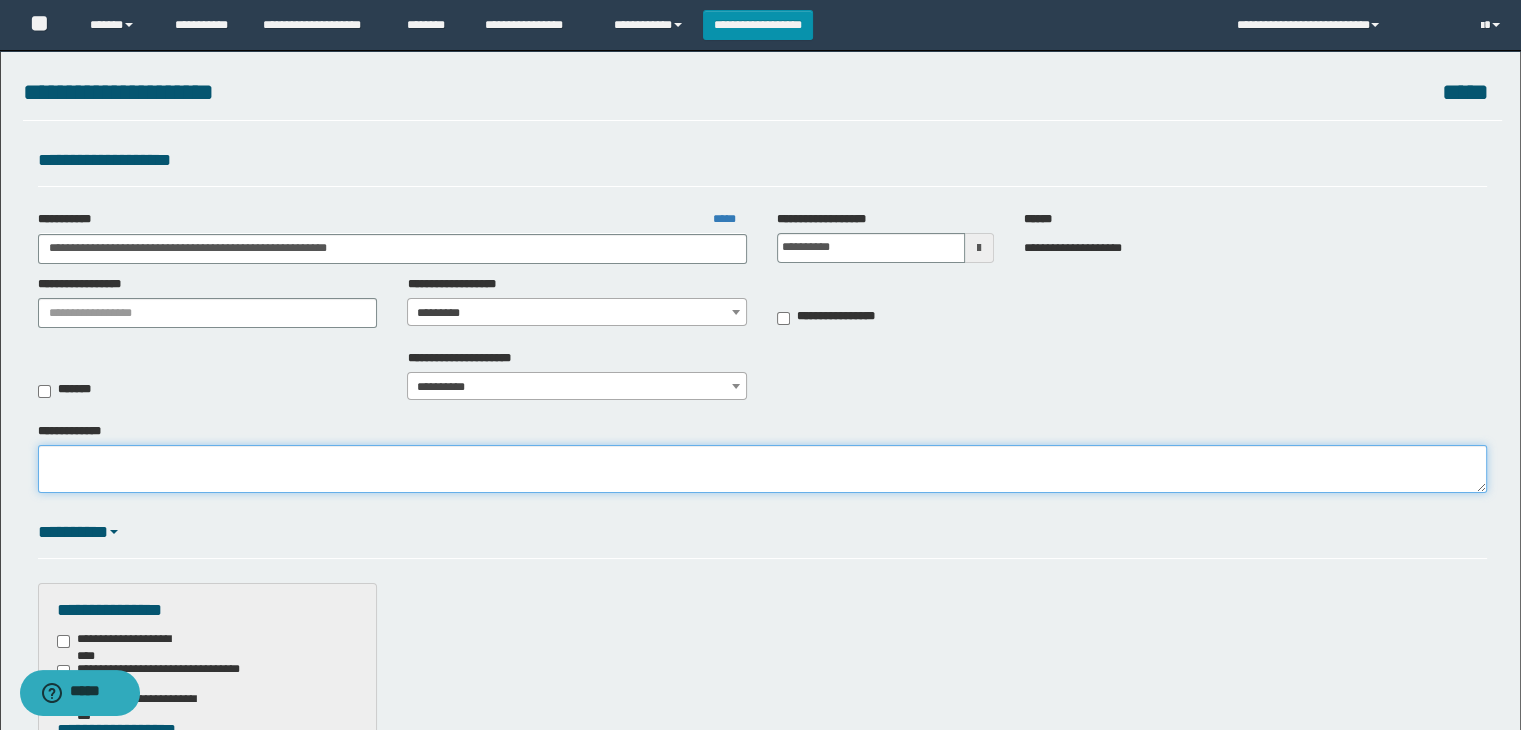 click on "**********" at bounding box center [763, 469] 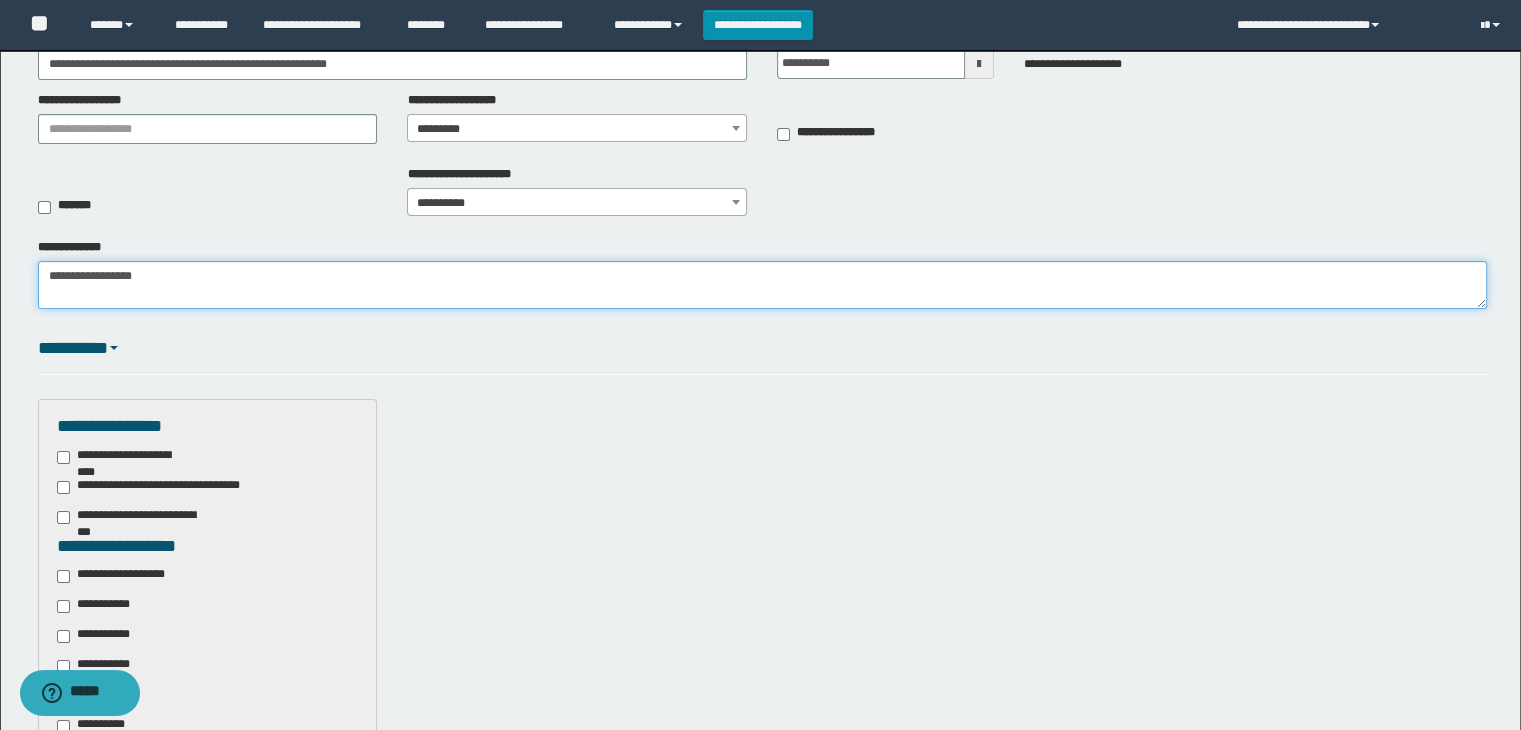 scroll, scrollTop: 188, scrollLeft: 0, axis: vertical 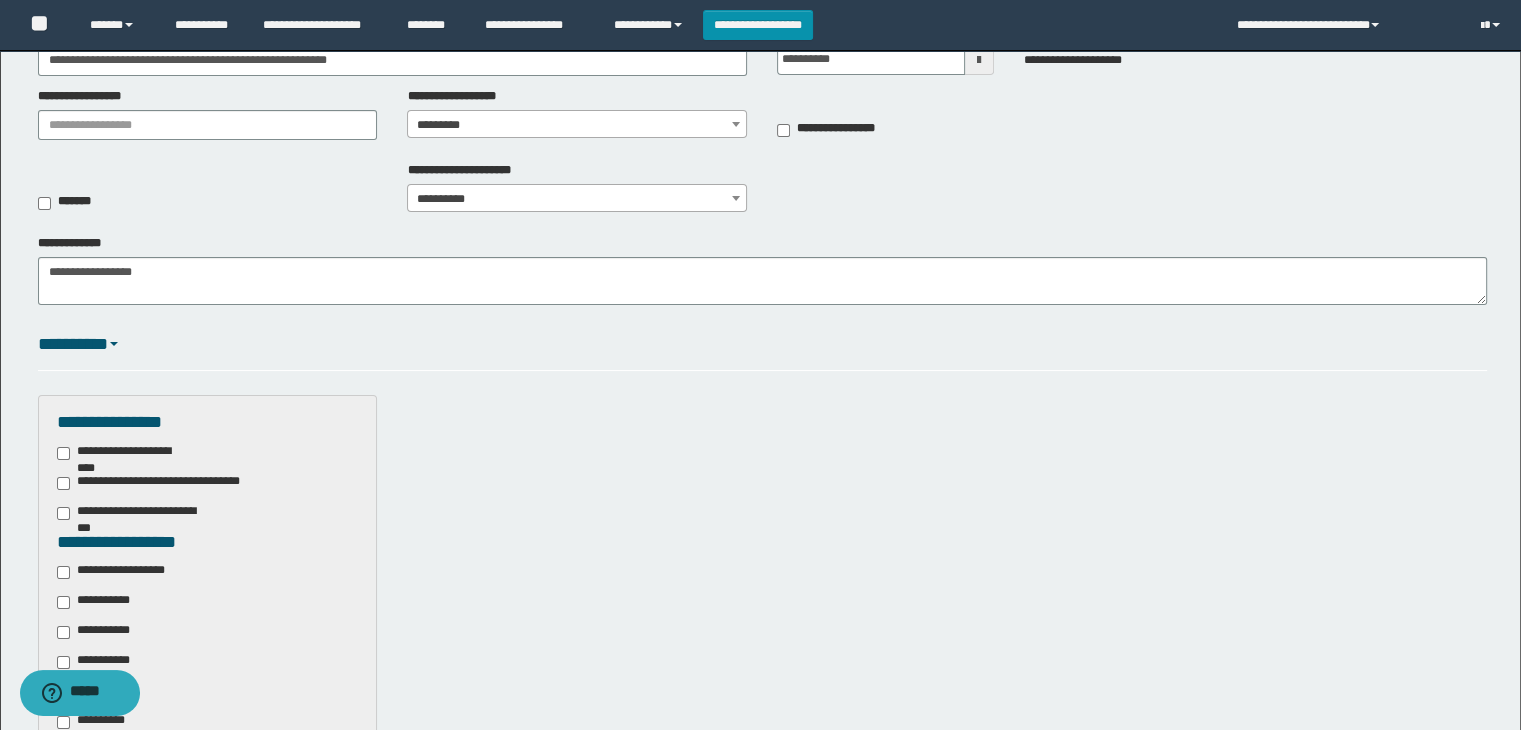 click on "**********" at bounding box center [124, 572] 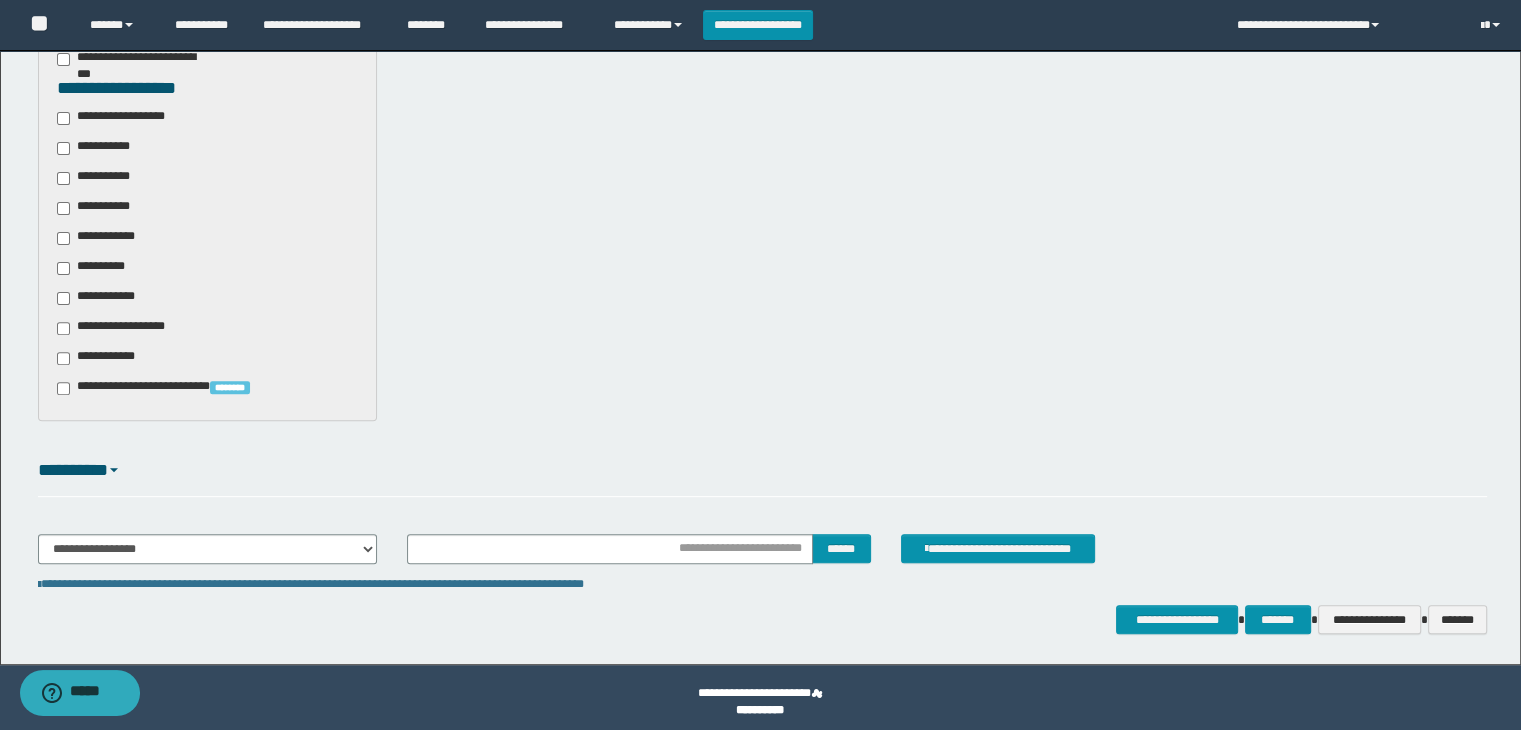 scroll, scrollTop: 652, scrollLeft: 0, axis: vertical 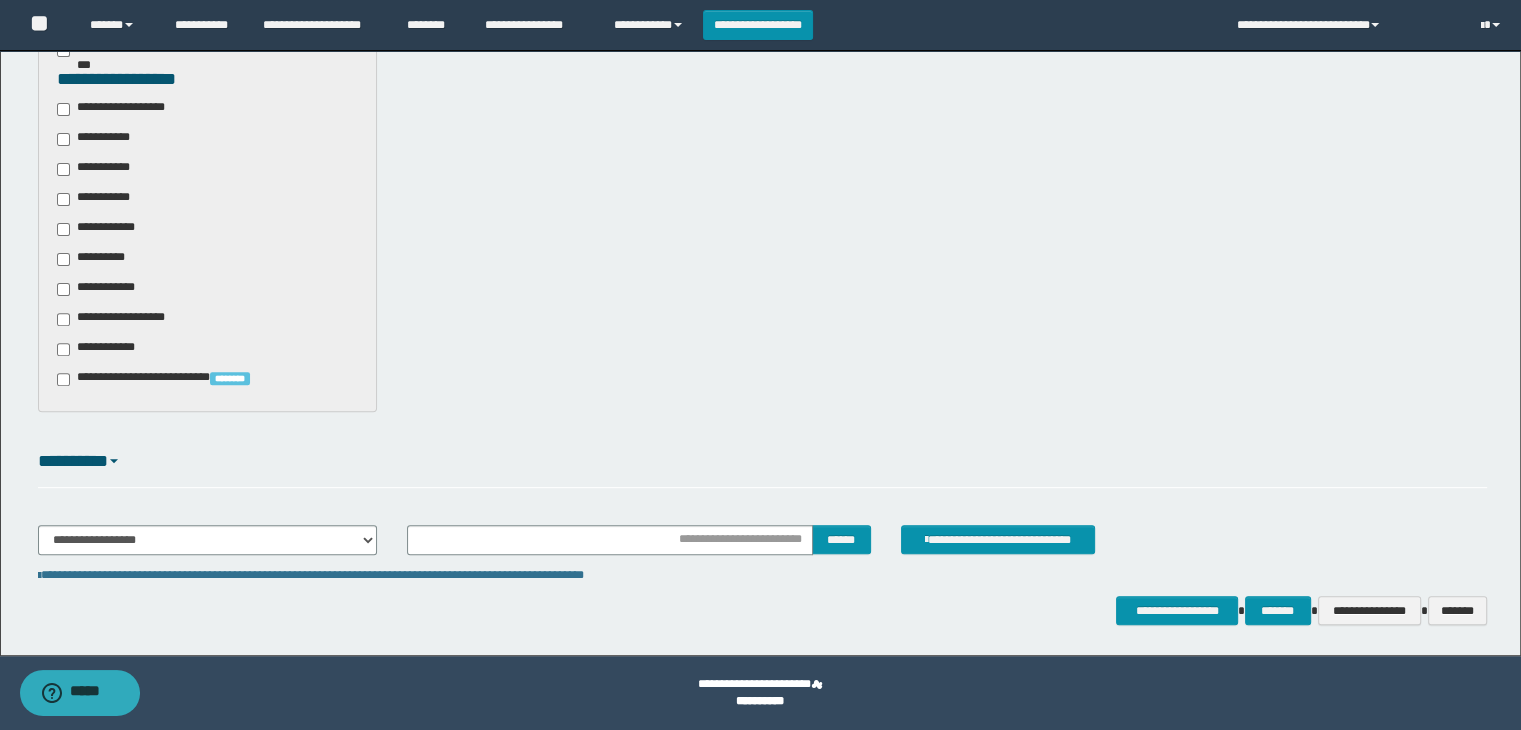 type on "**********" 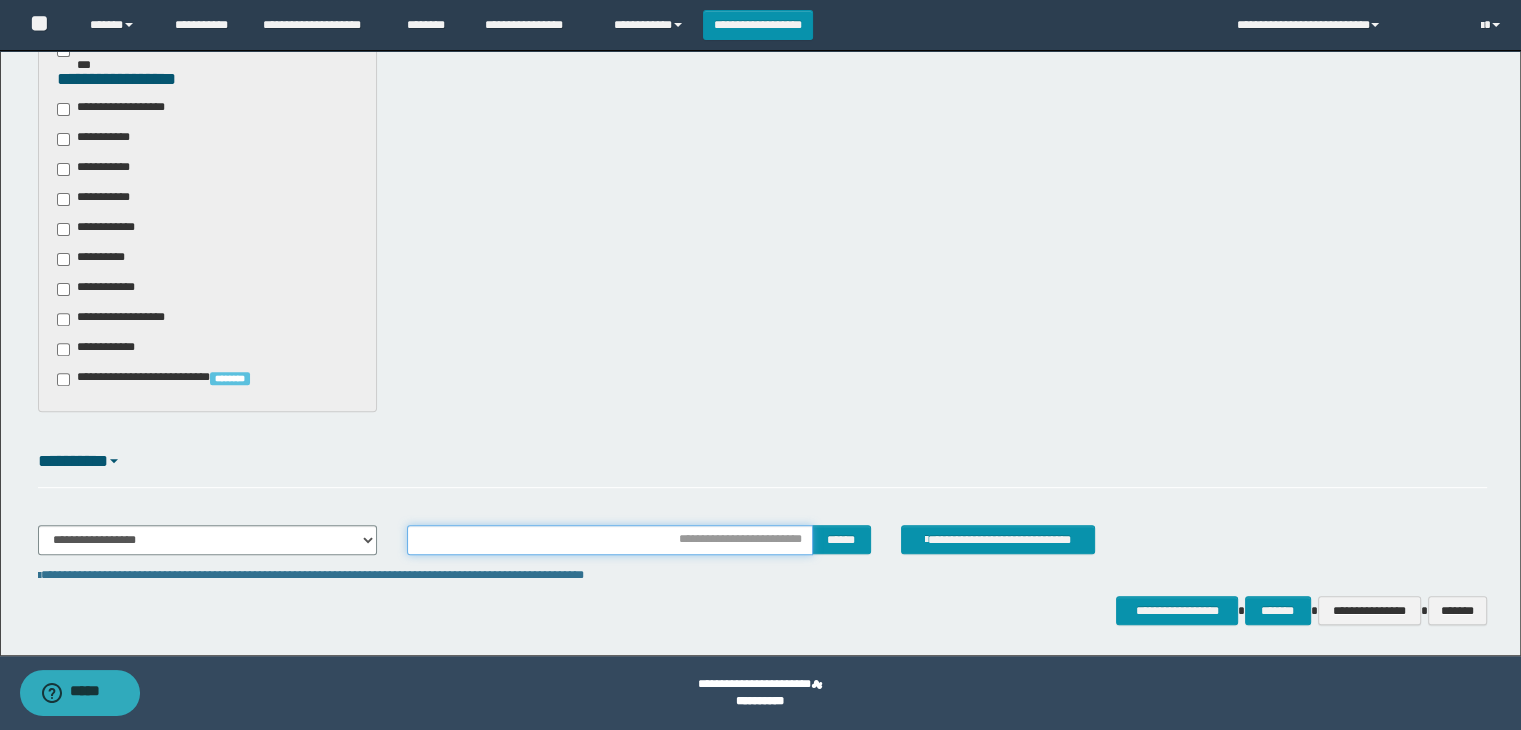 click at bounding box center [609, 540] 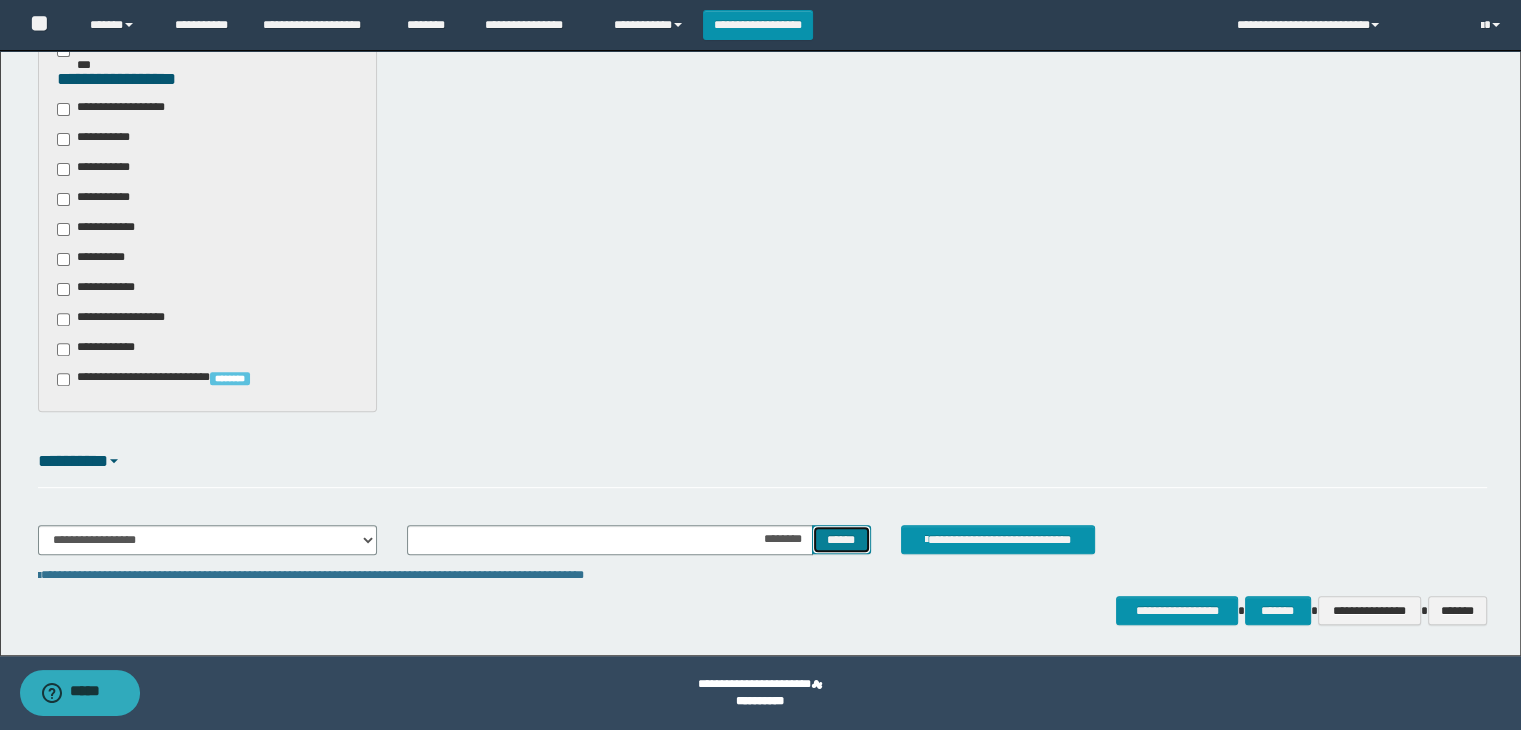 click on "******" at bounding box center (841, 540) 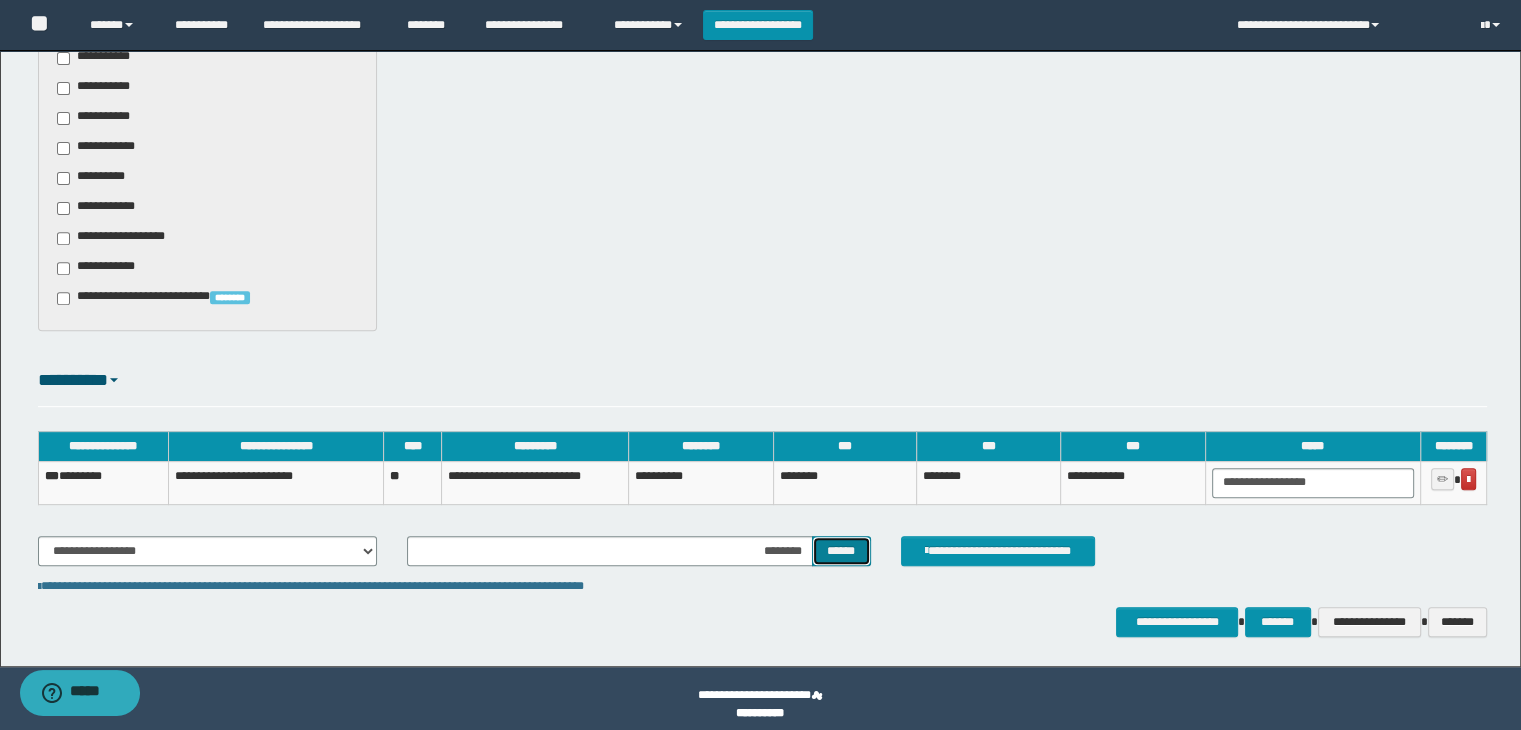 scroll, scrollTop: 744, scrollLeft: 0, axis: vertical 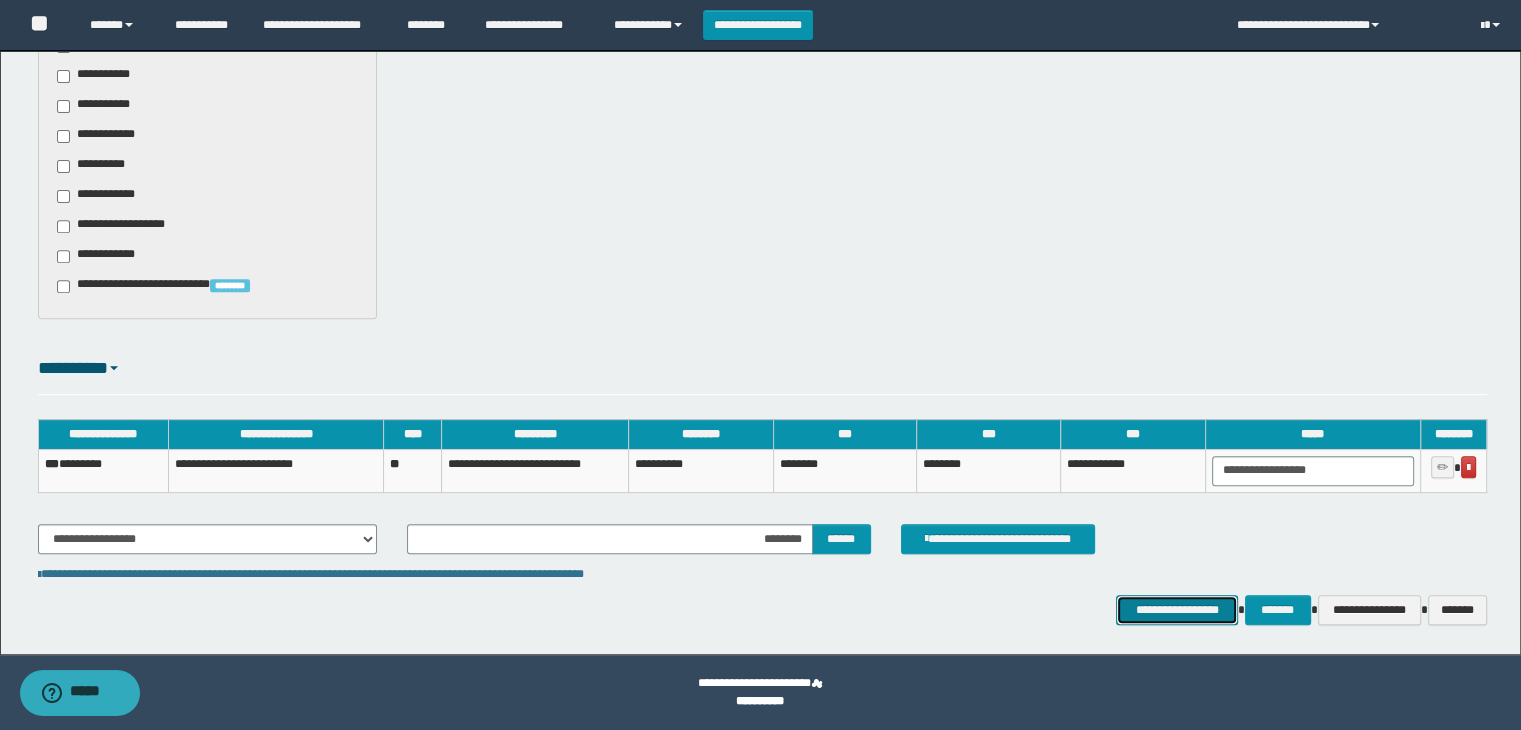 click on "**********" at bounding box center (1177, 610) 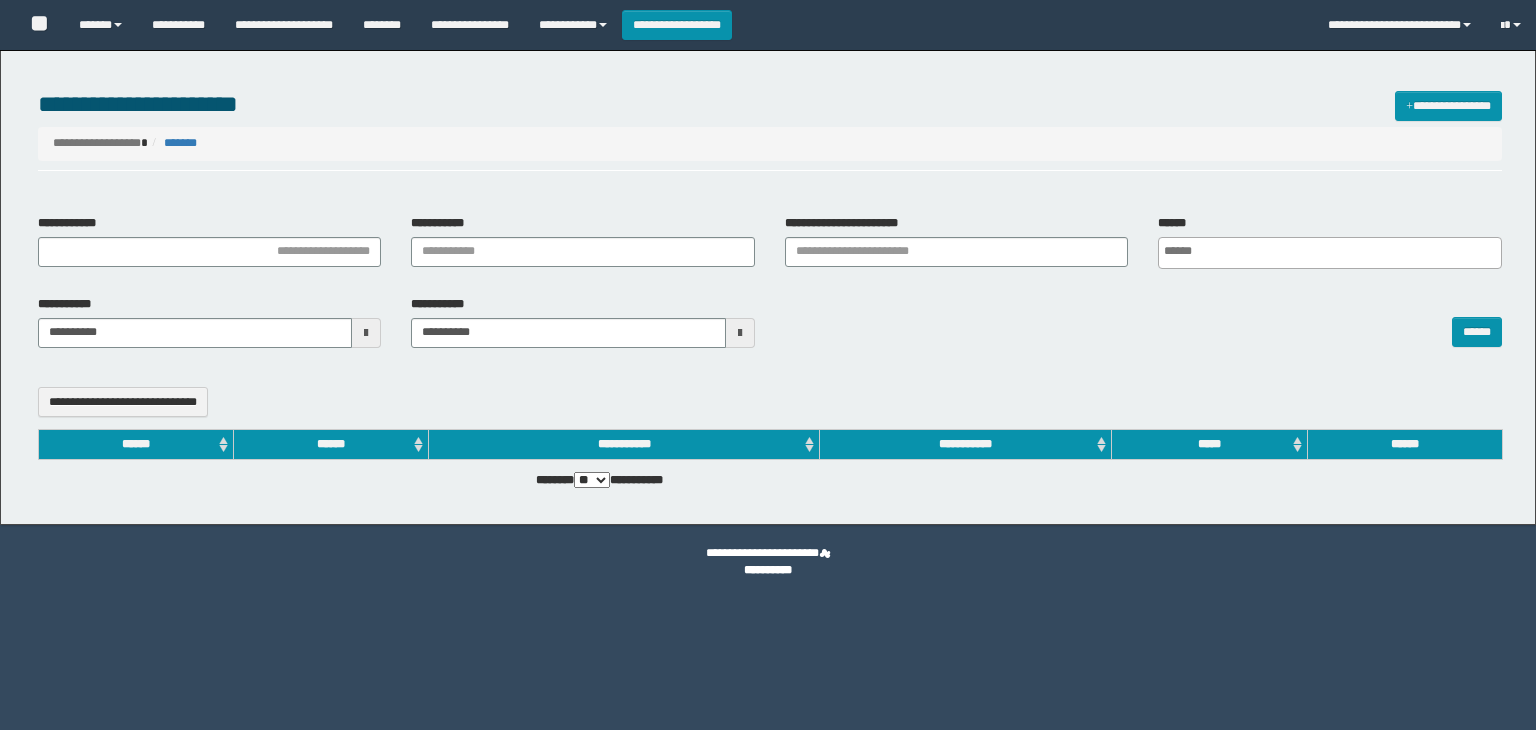 select 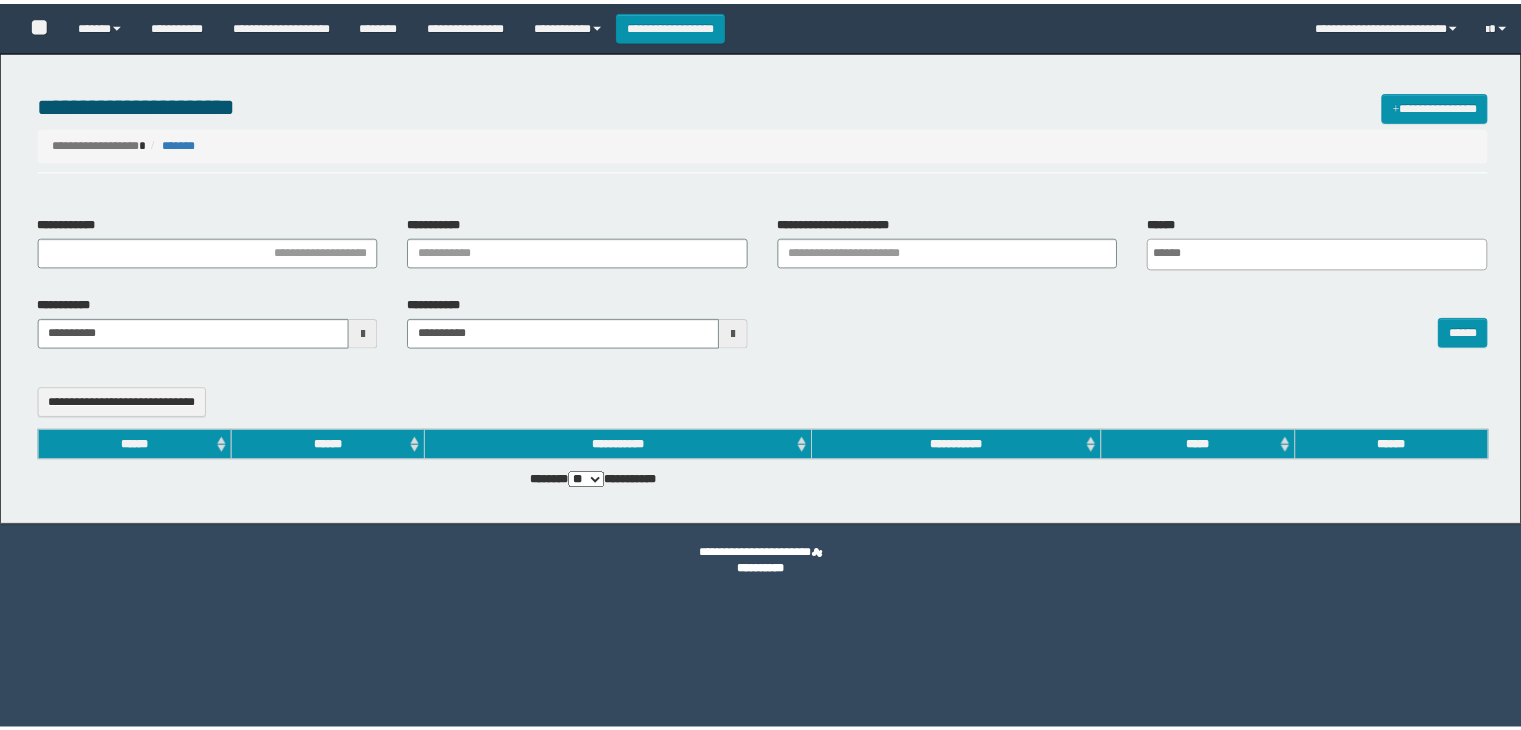 scroll, scrollTop: 0, scrollLeft: 0, axis: both 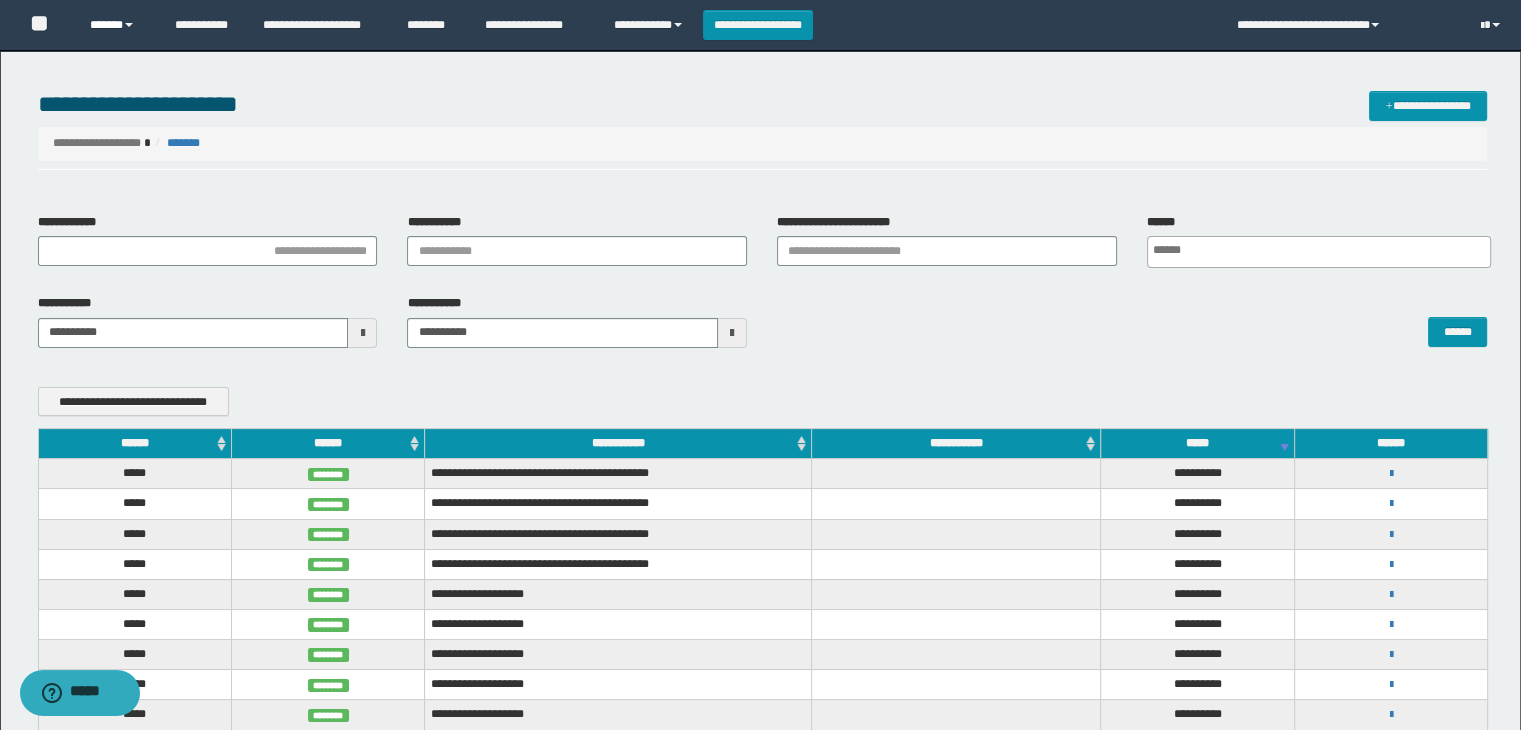 click on "******" at bounding box center (117, 25) 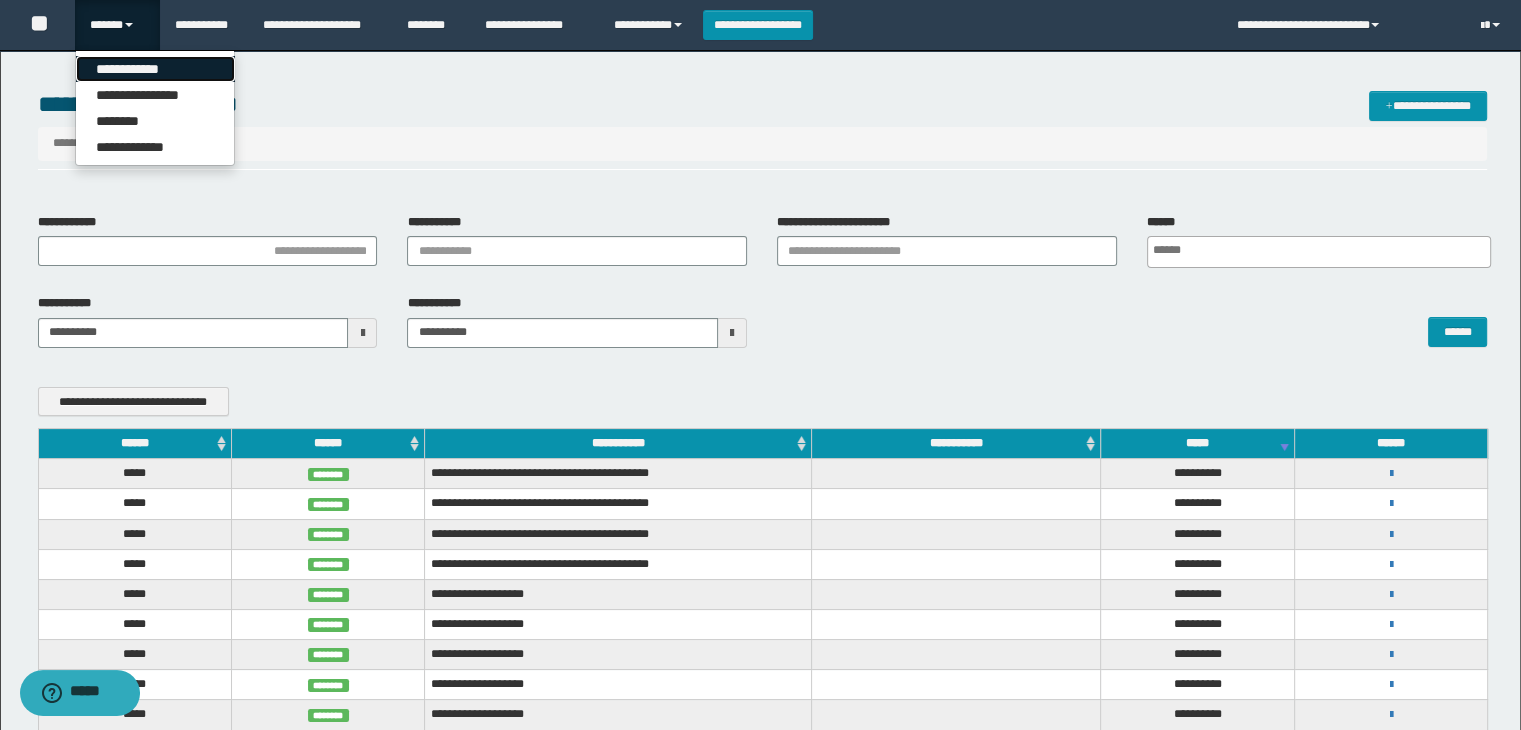 click on "**********" at bounding box center [155, 69] 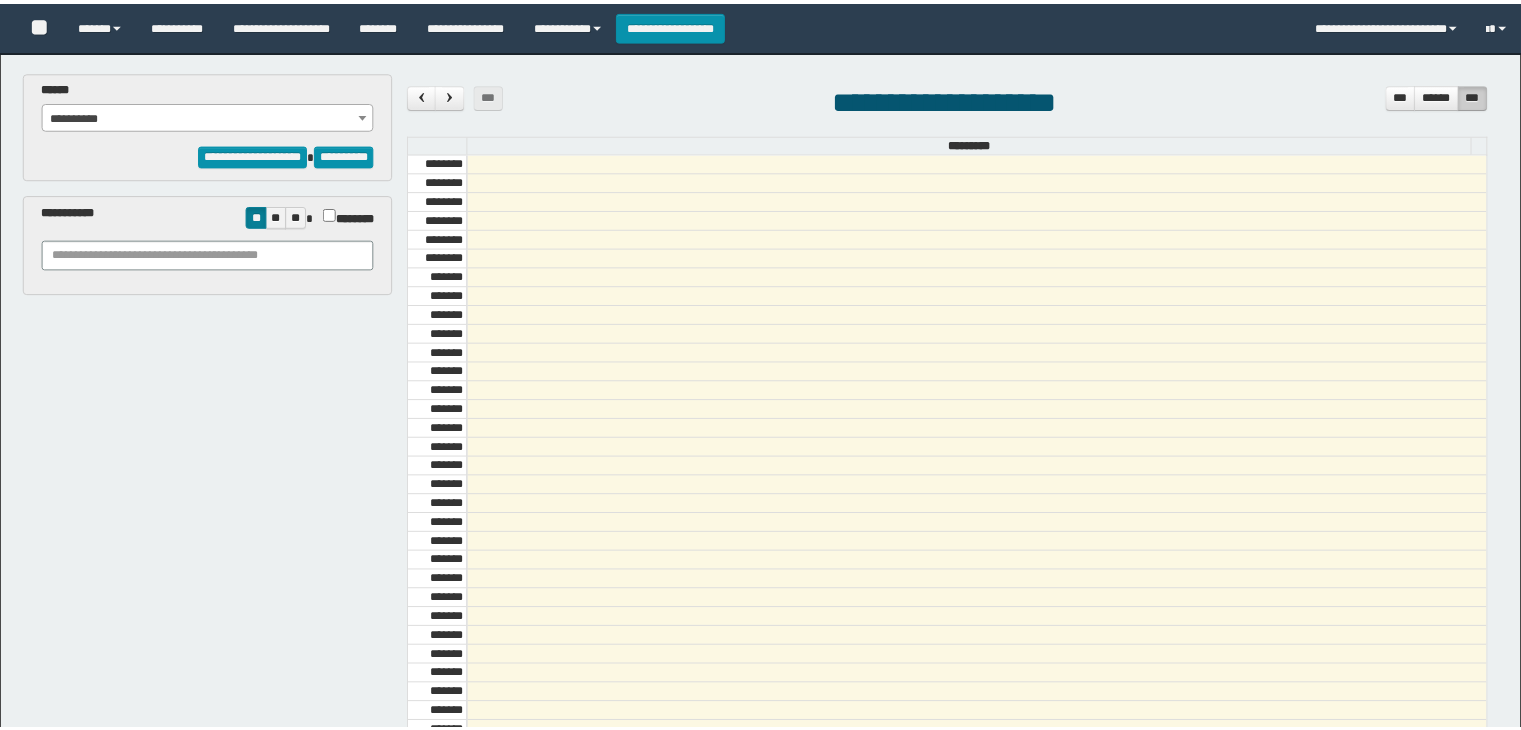 scroll, scrollTop: 0, scrollLeft: 0, axis: both 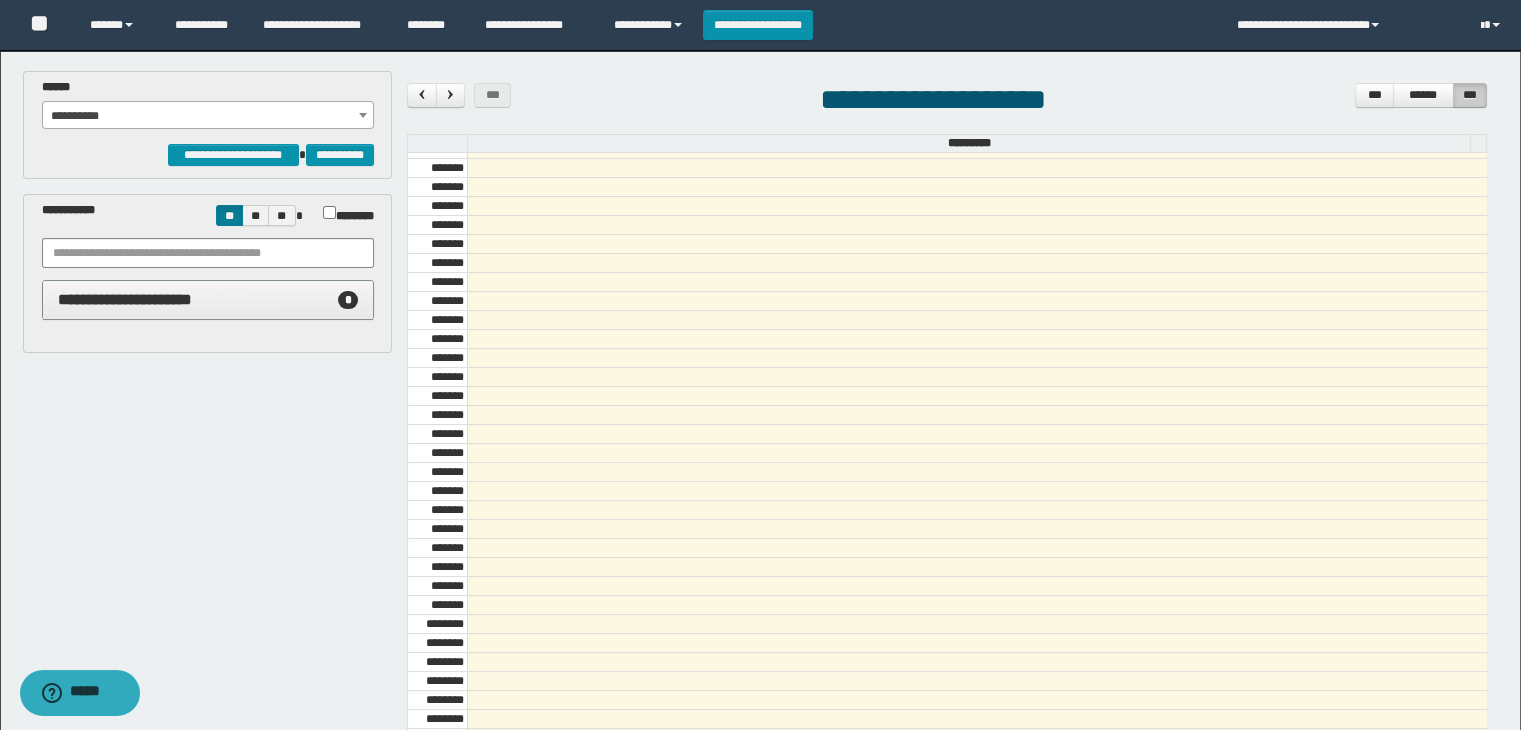 click on "**********" at bounding box center (208, 300) 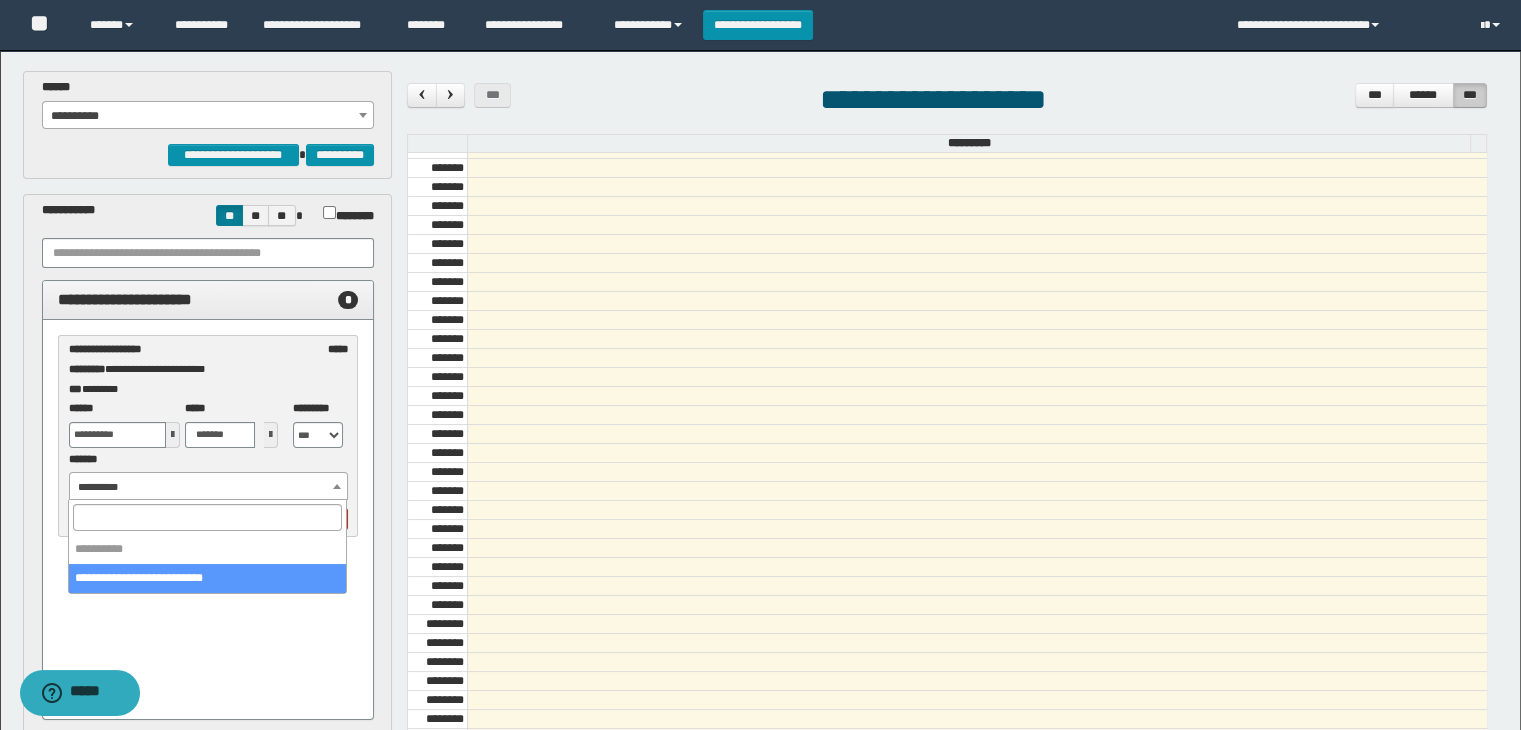 click on "**********" at bounding box center [209, 487] 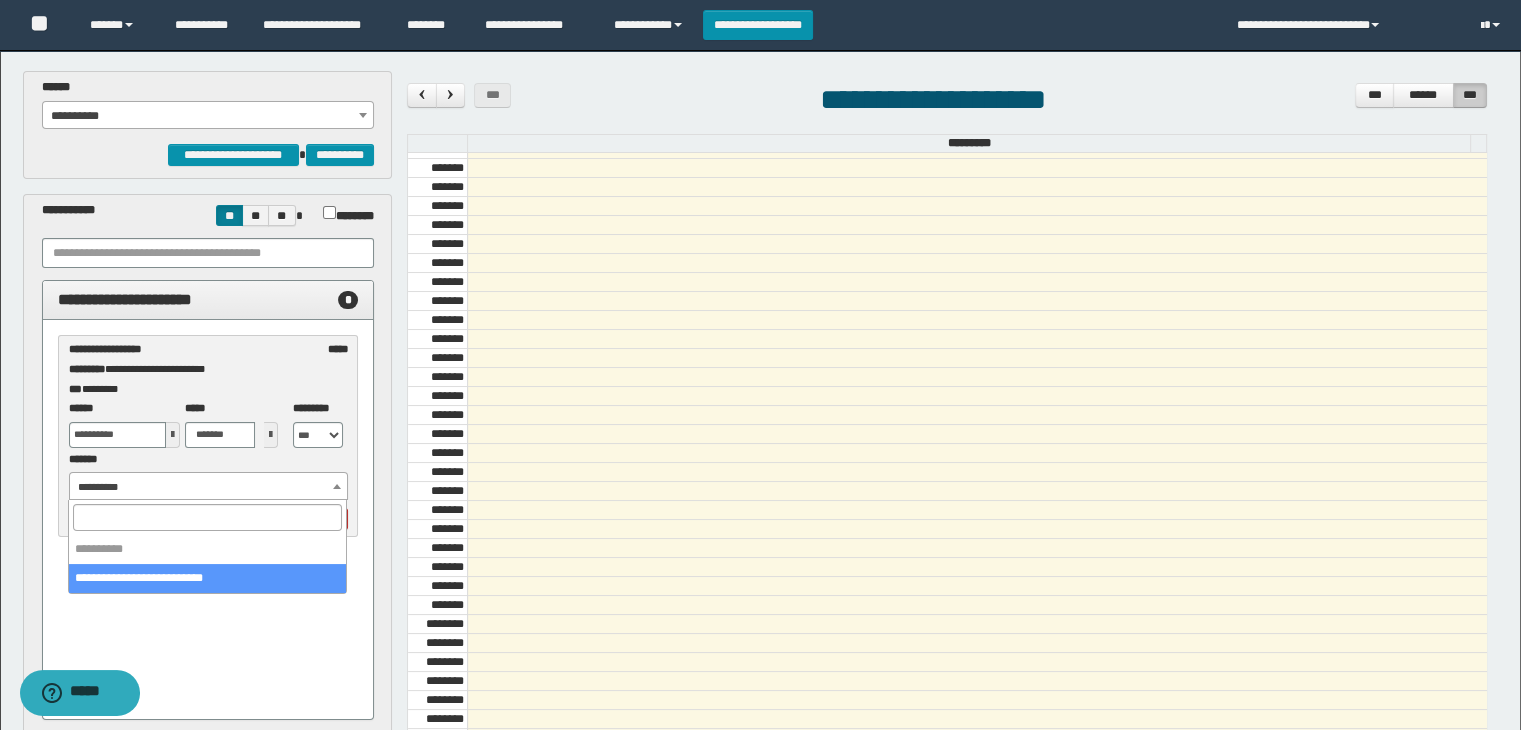 select on "******" 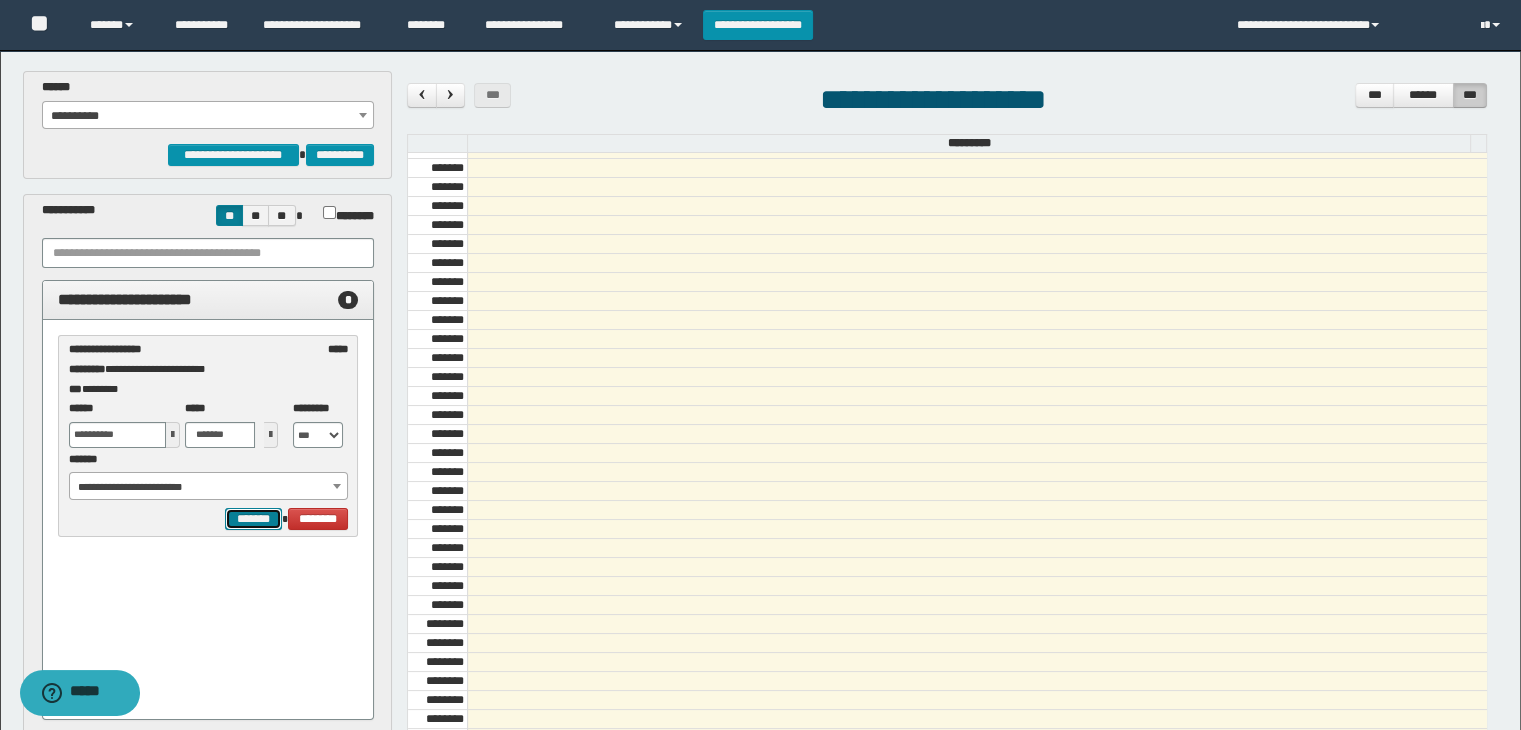 click on "*******" at bounding box center [253, 519] 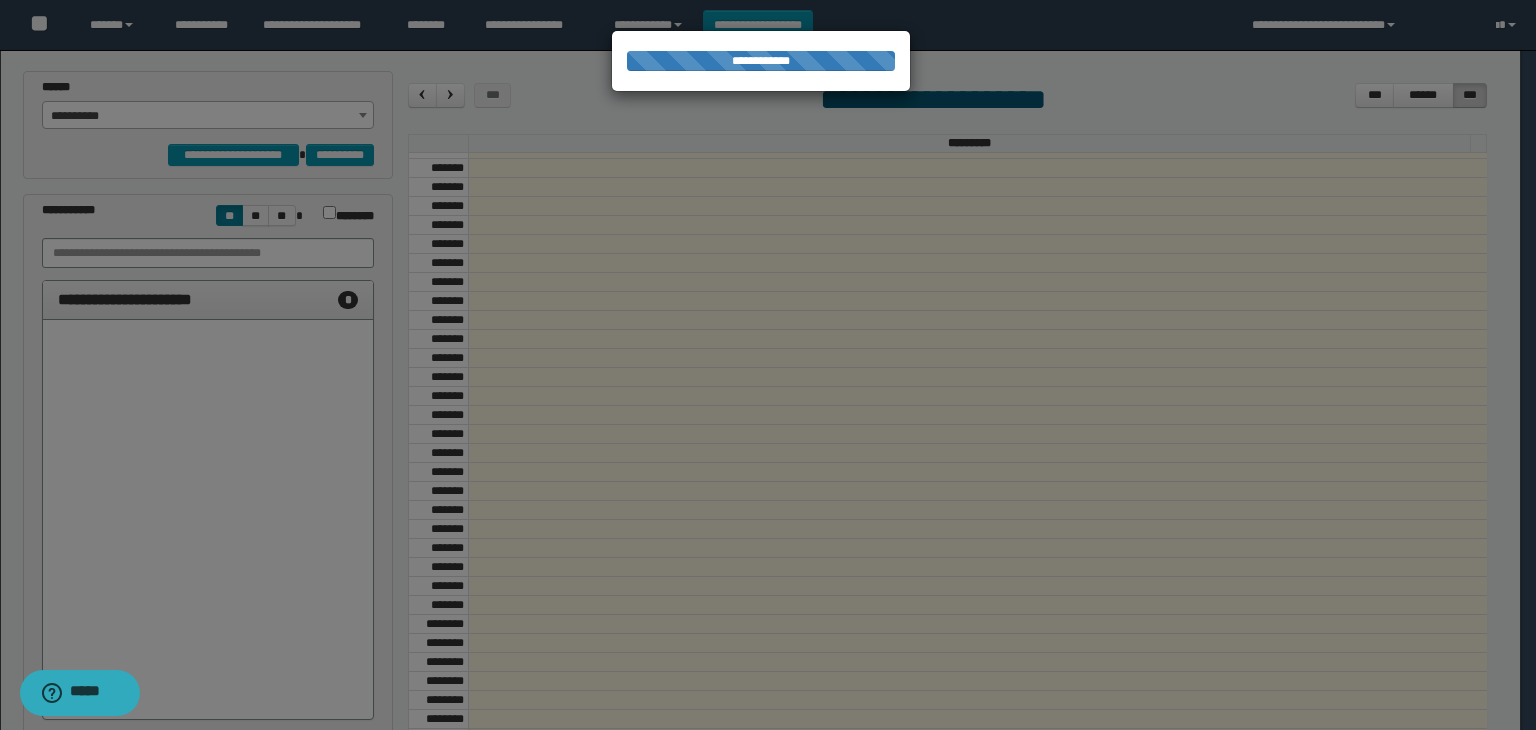 select on "******" 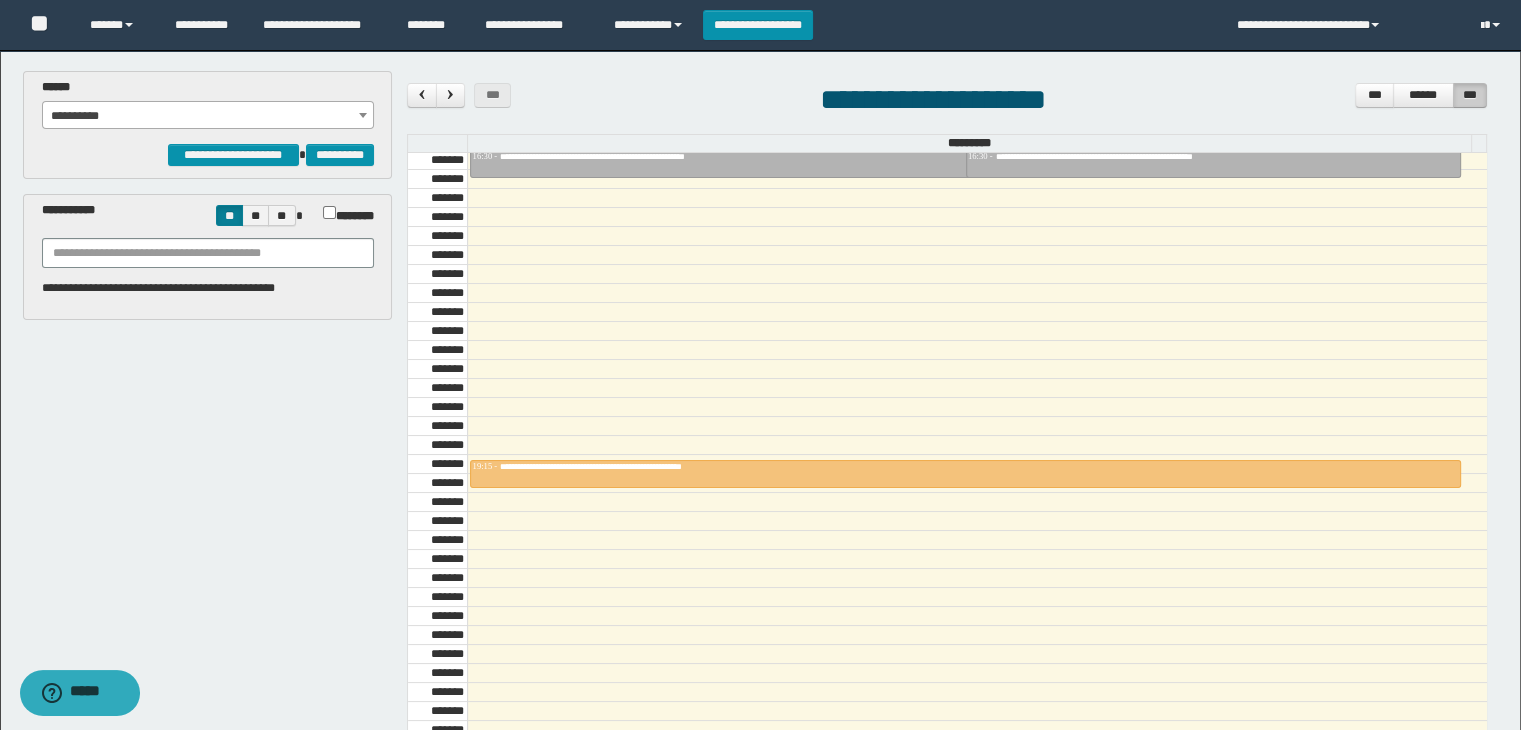 scroll, scrollTop: 1917, scrollLeft: 0, axis: vertical 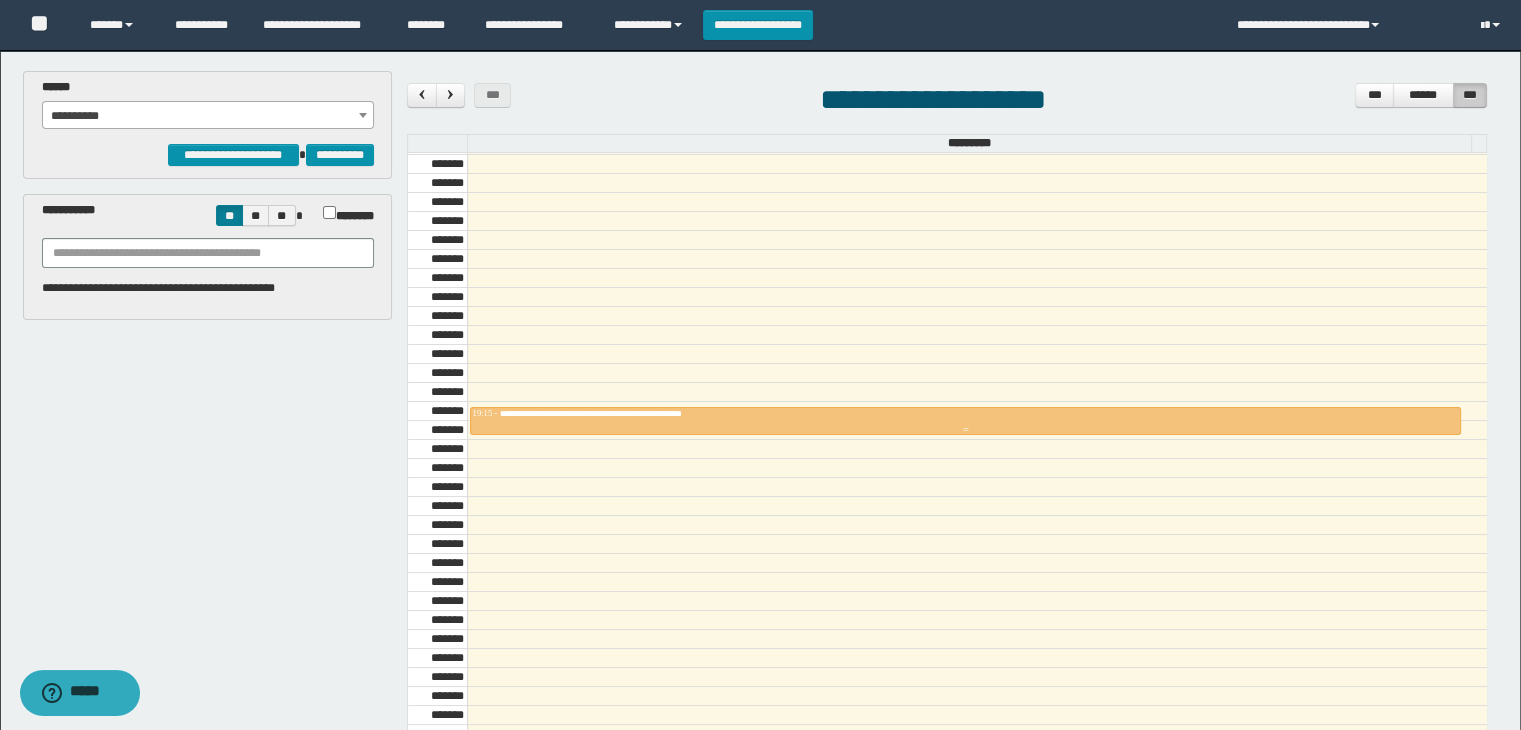 click at bounding box center [965, 421] 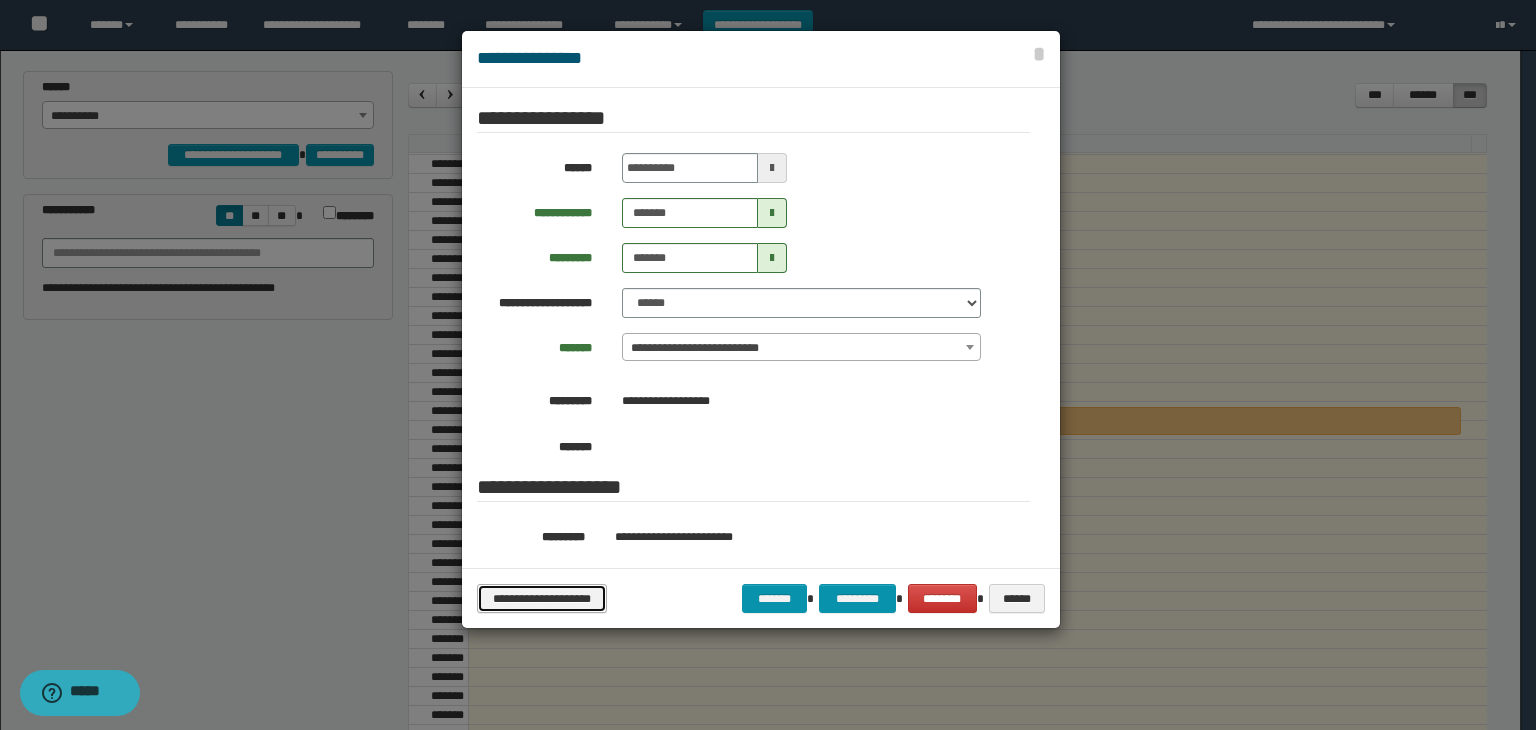click on "**********" at bounding box center (542, 599) 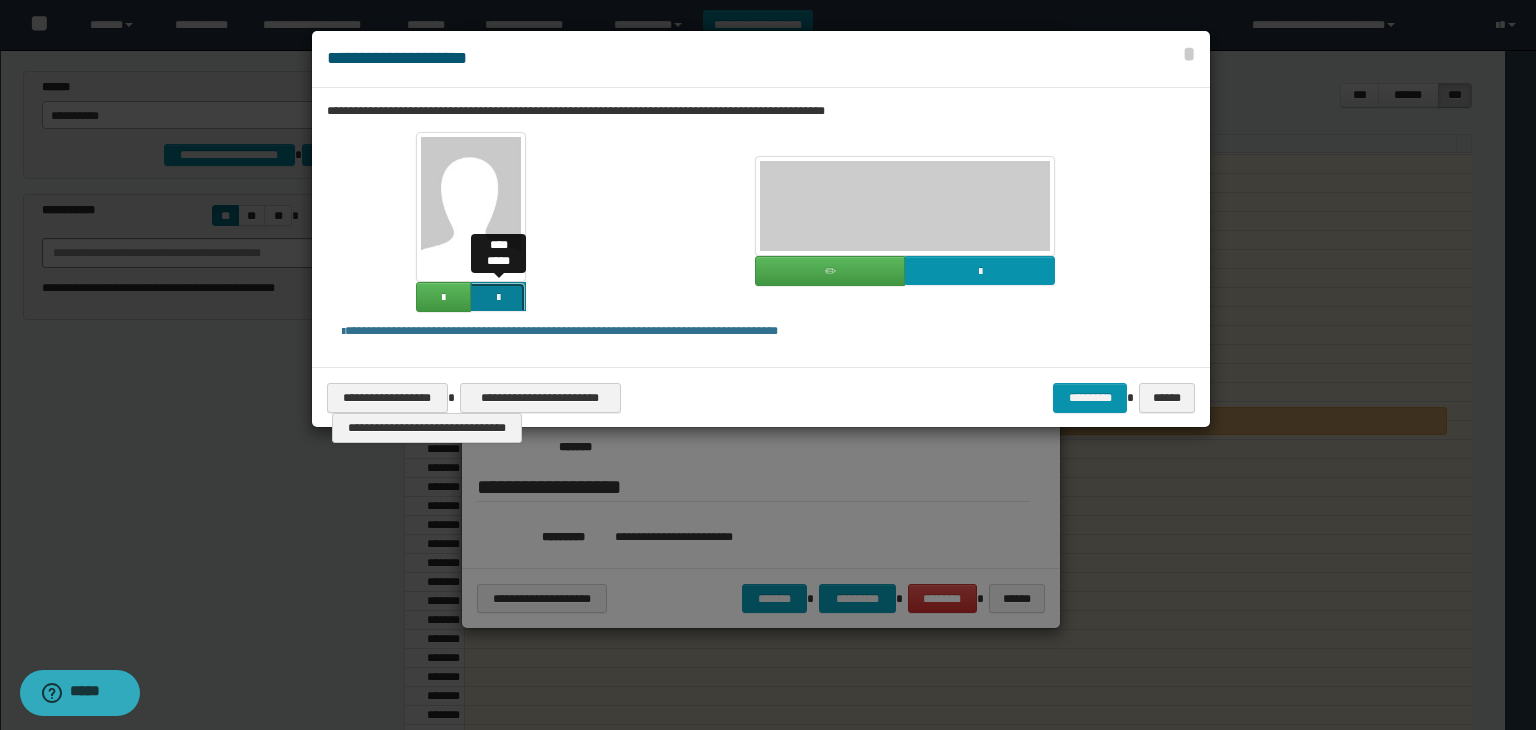 click at bounding box center (-1366, 433) 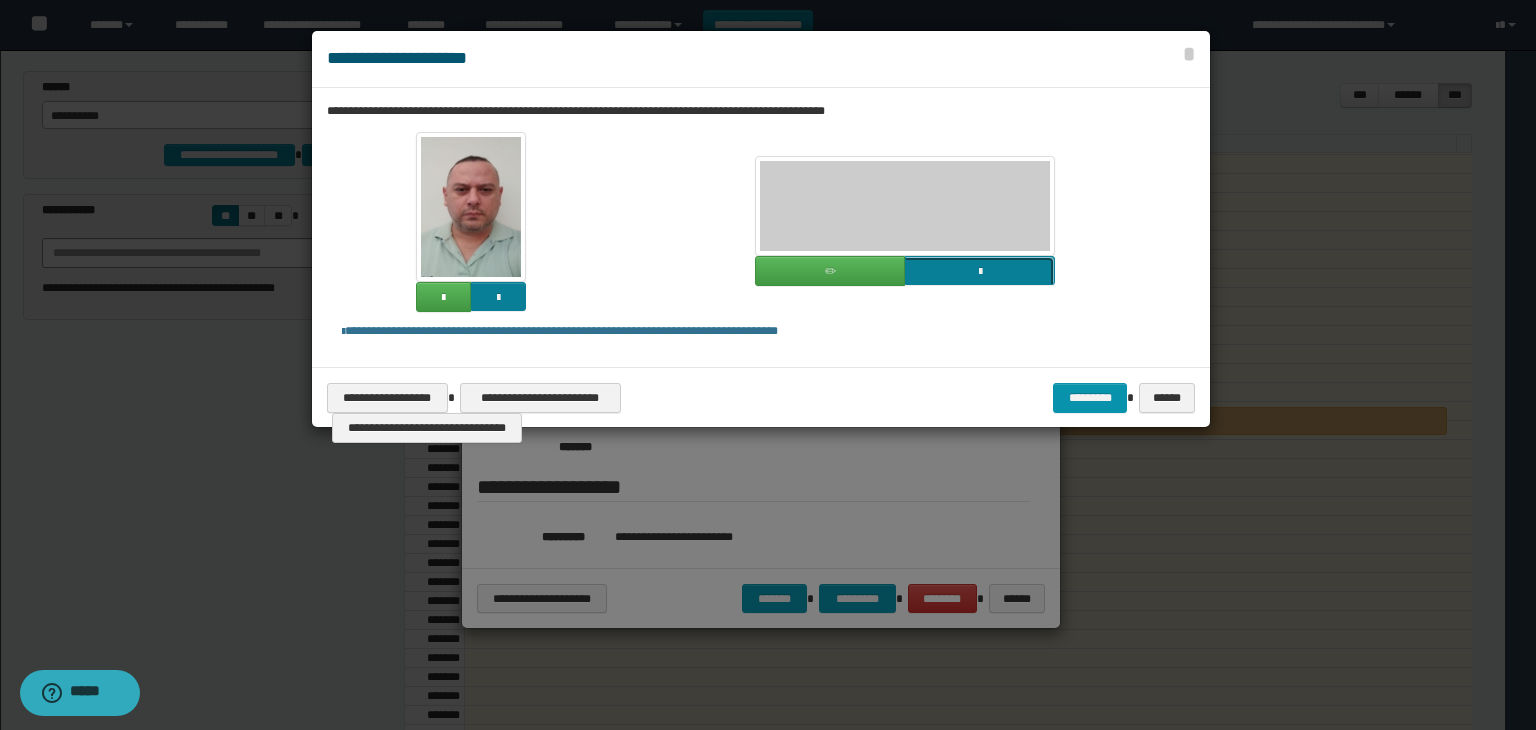 click at bounding box center [-837, 407] 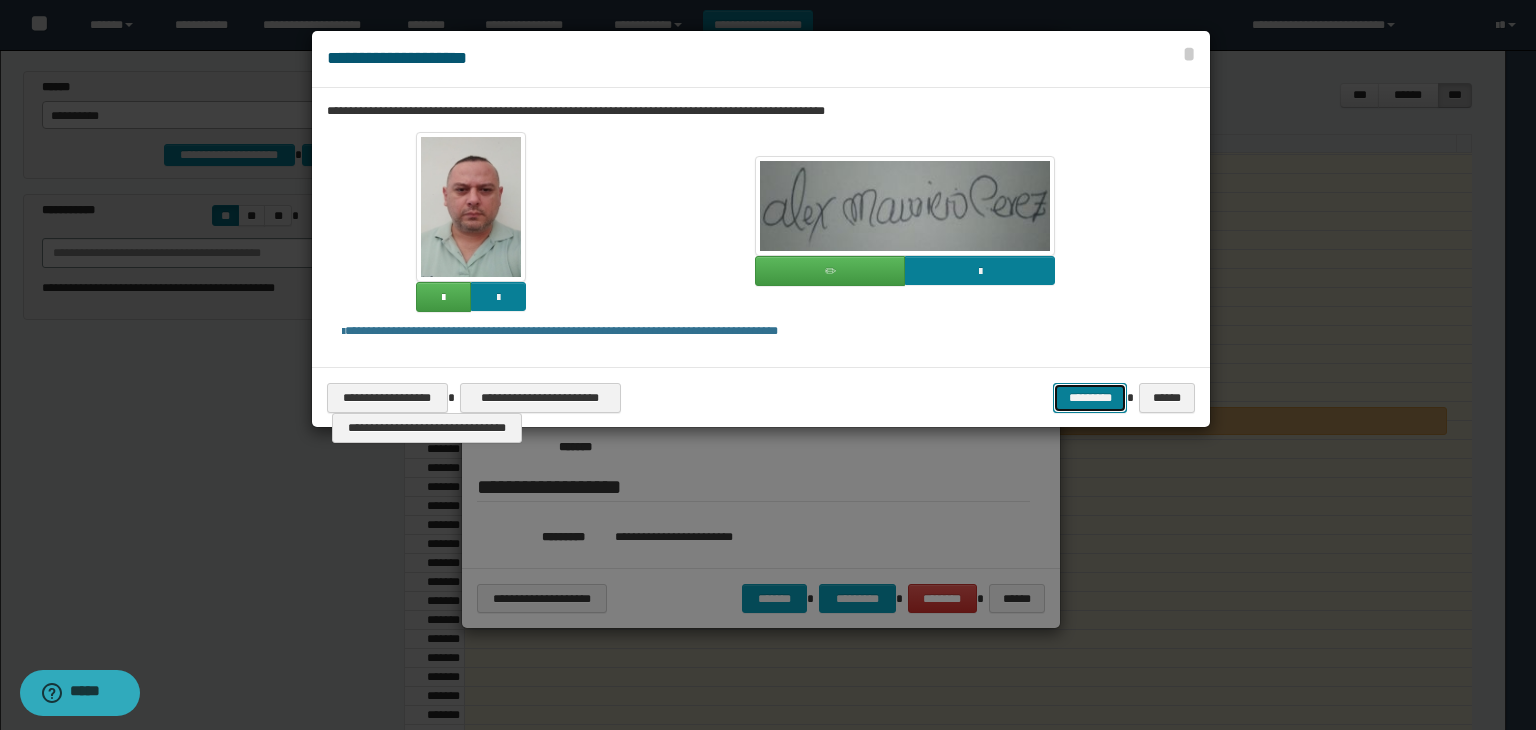 click on "*********" at bounding box center [1090, 398] 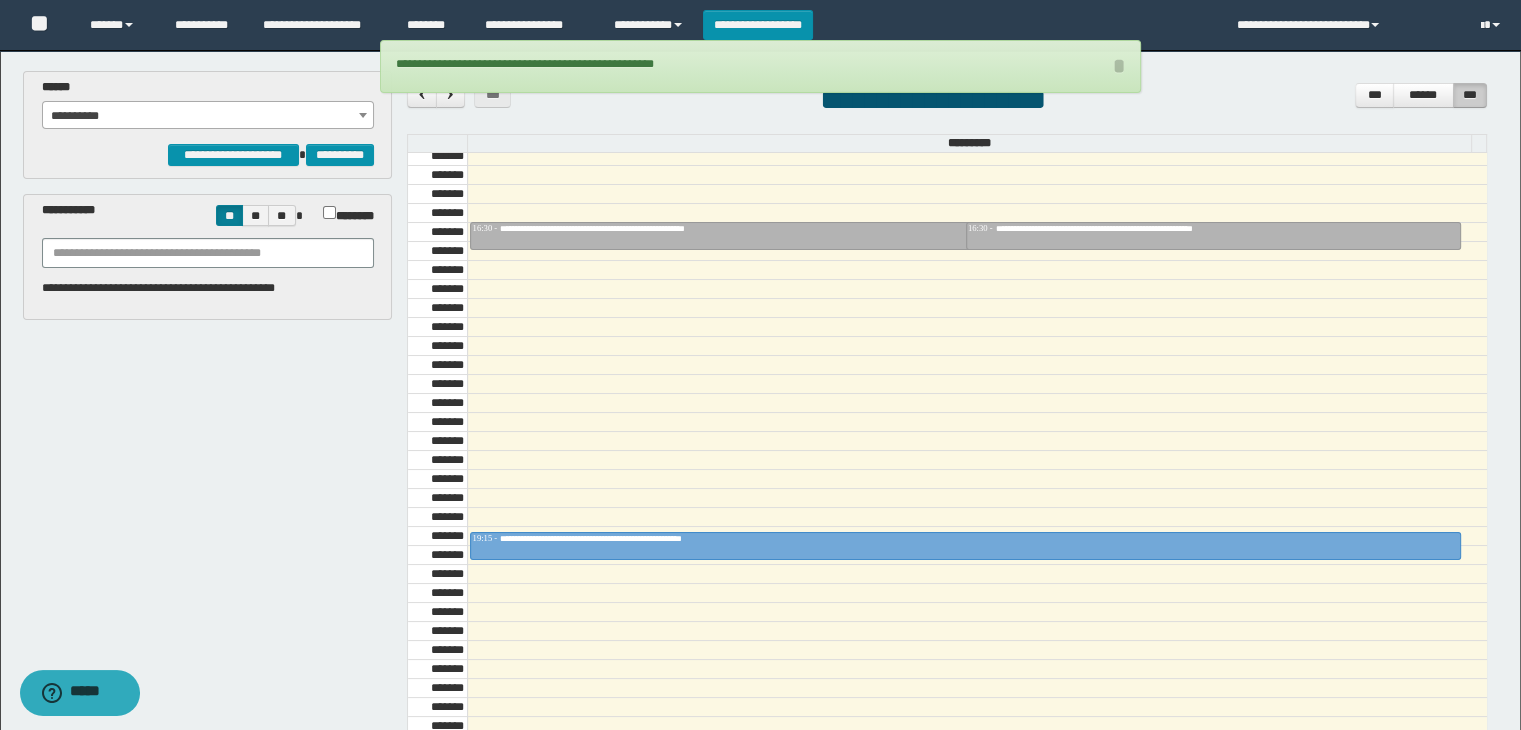 scroll, scrollTop: 1792, scrollLeft: 0, axis: vertical 